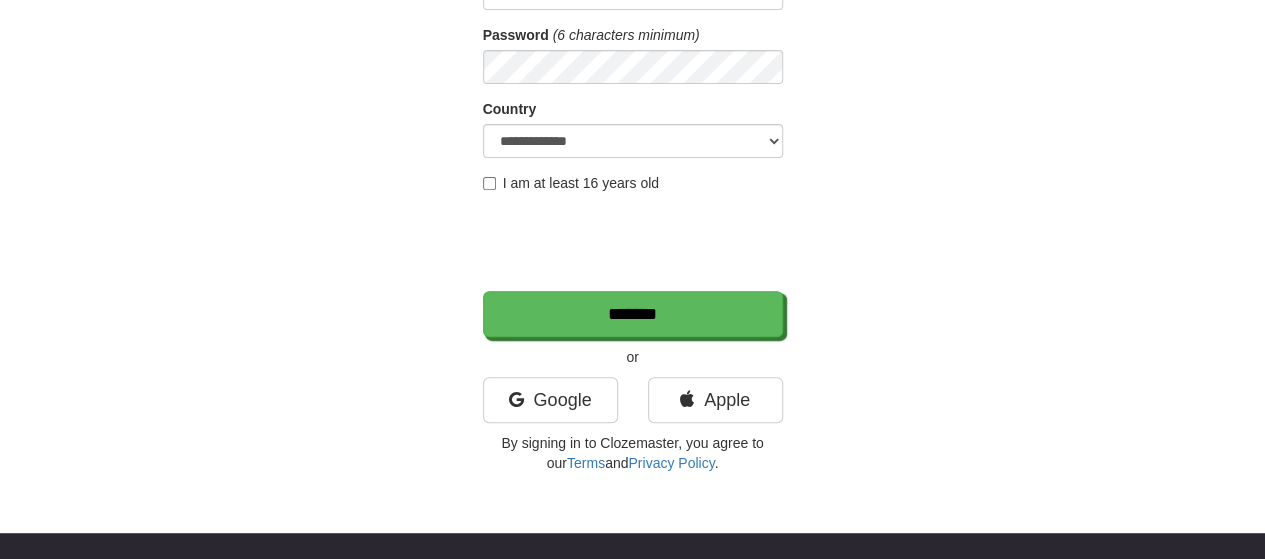 scroll, scrollTop: 400, scrollLeft: 0, axis: vertical 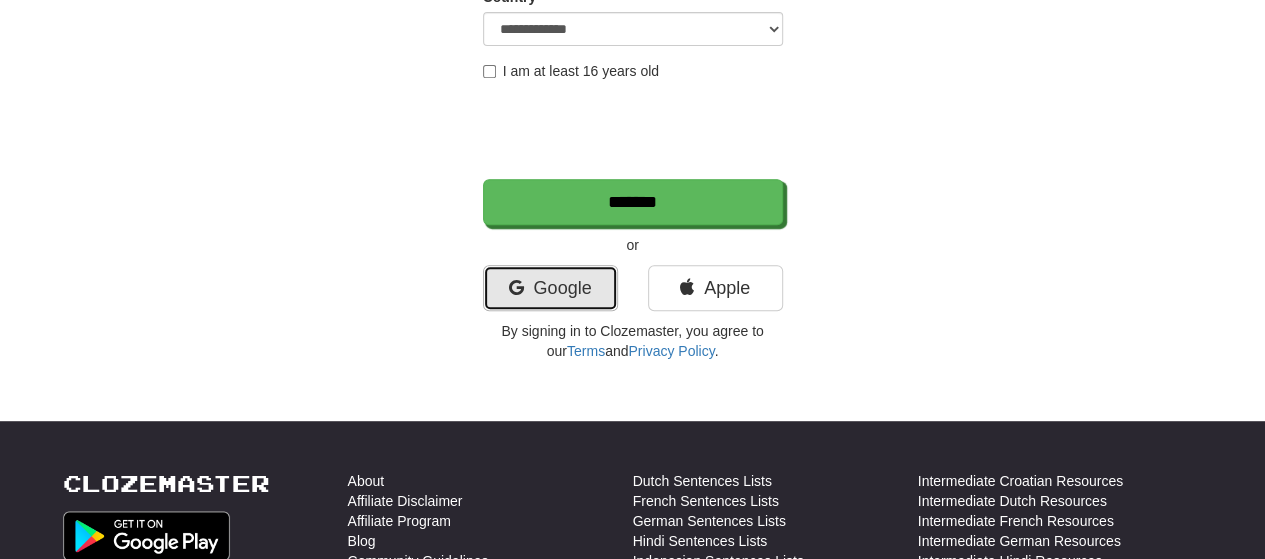 click on "Google" at bounding box center (550, 288) 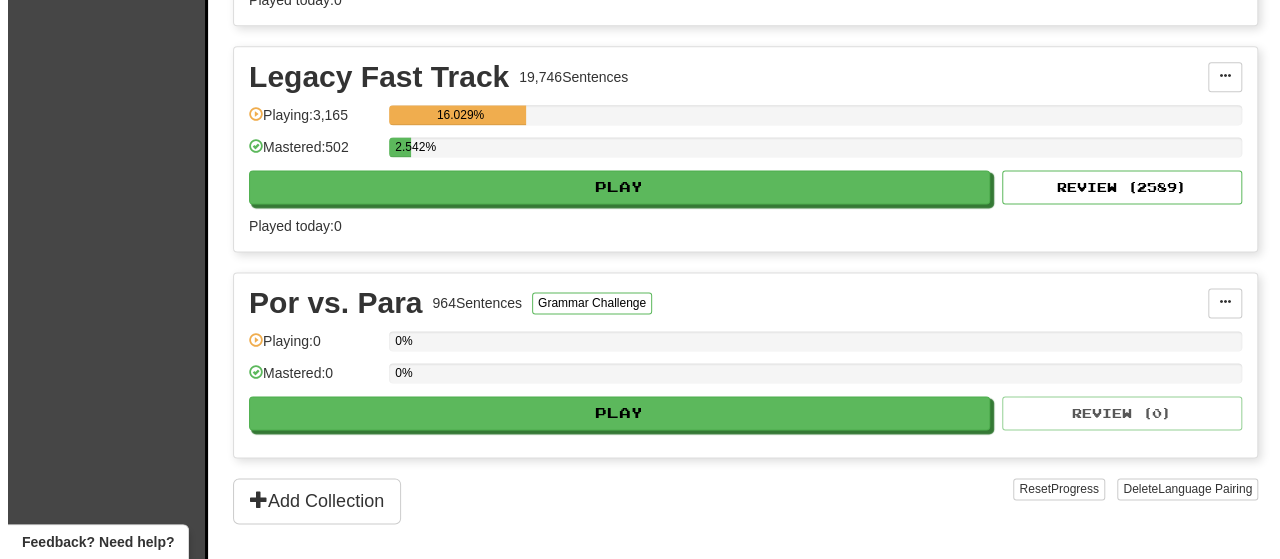 scroll, scrollTop: 1300, scrollLeft: 0, axis: vertical 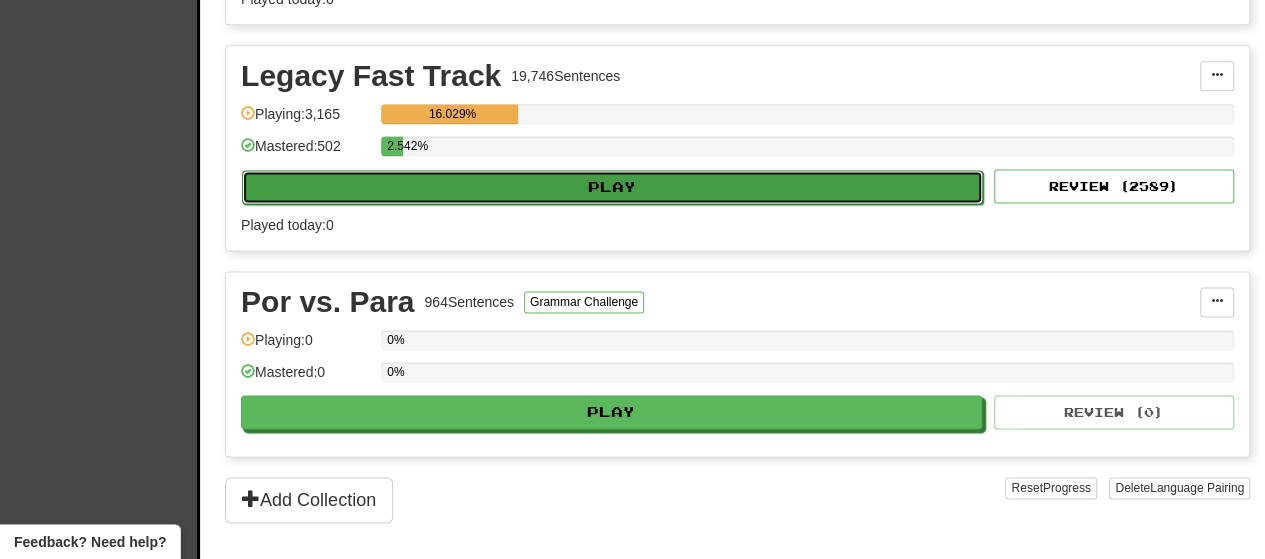 click on "Play" at bounding box center (612, 187) 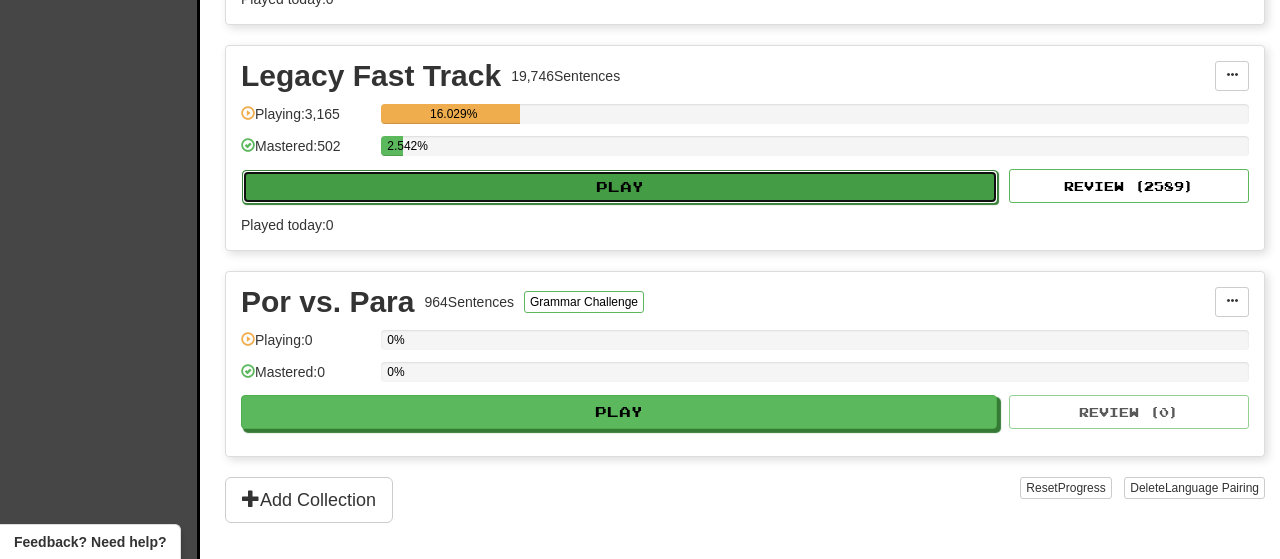 select on "**" 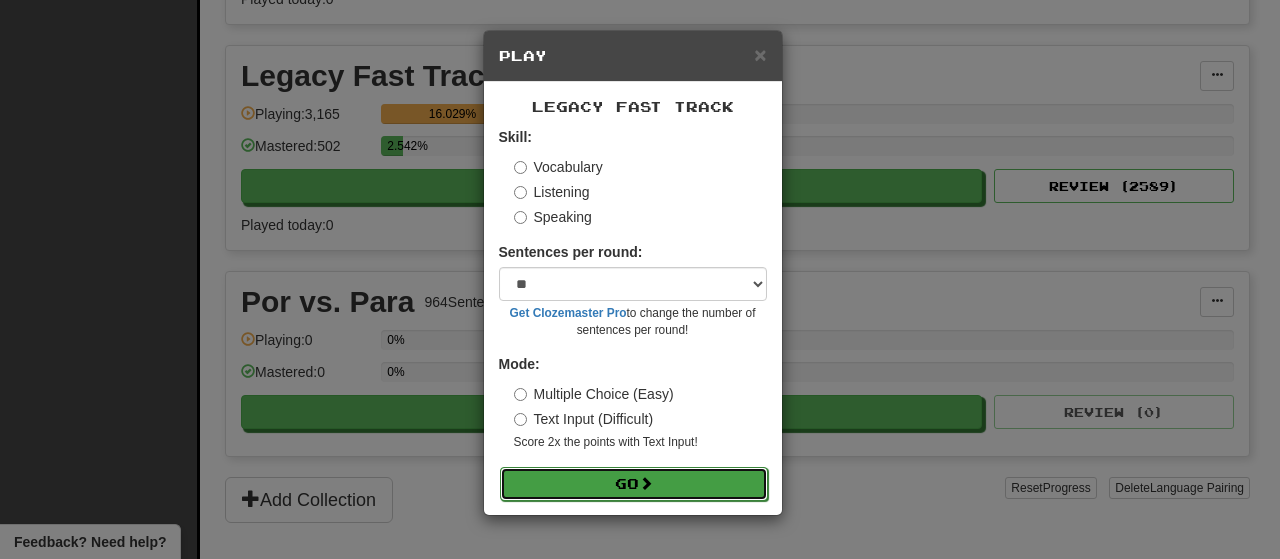 click at bounding box center (646, 483) 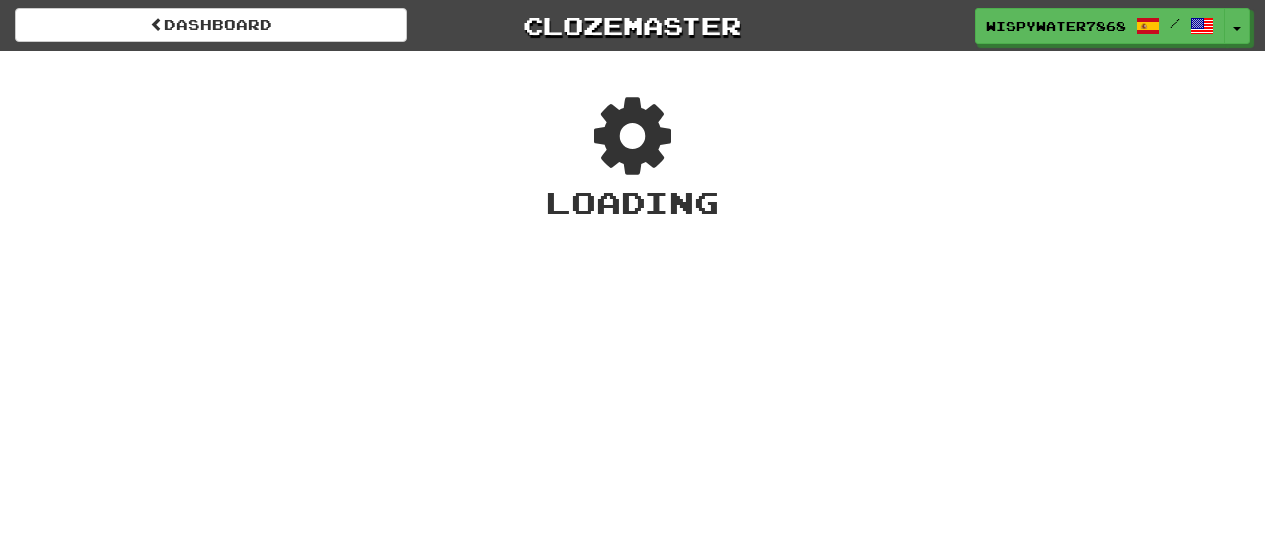 scroll, scrollTop: 0, scrollLeft: 0, axis: both 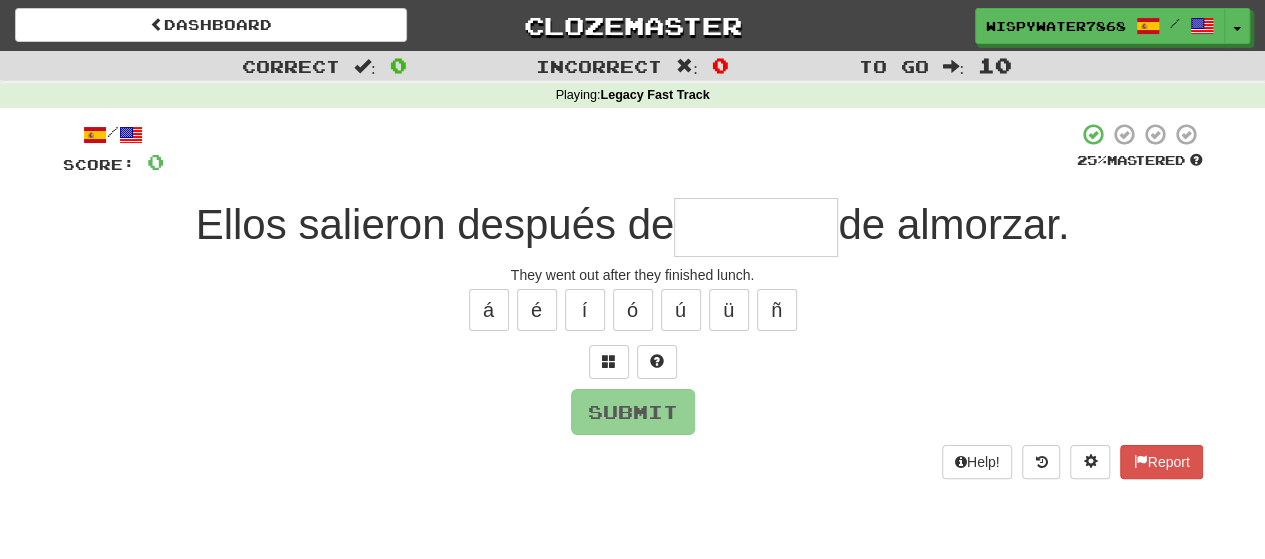 click at bounding box center (620, 149) 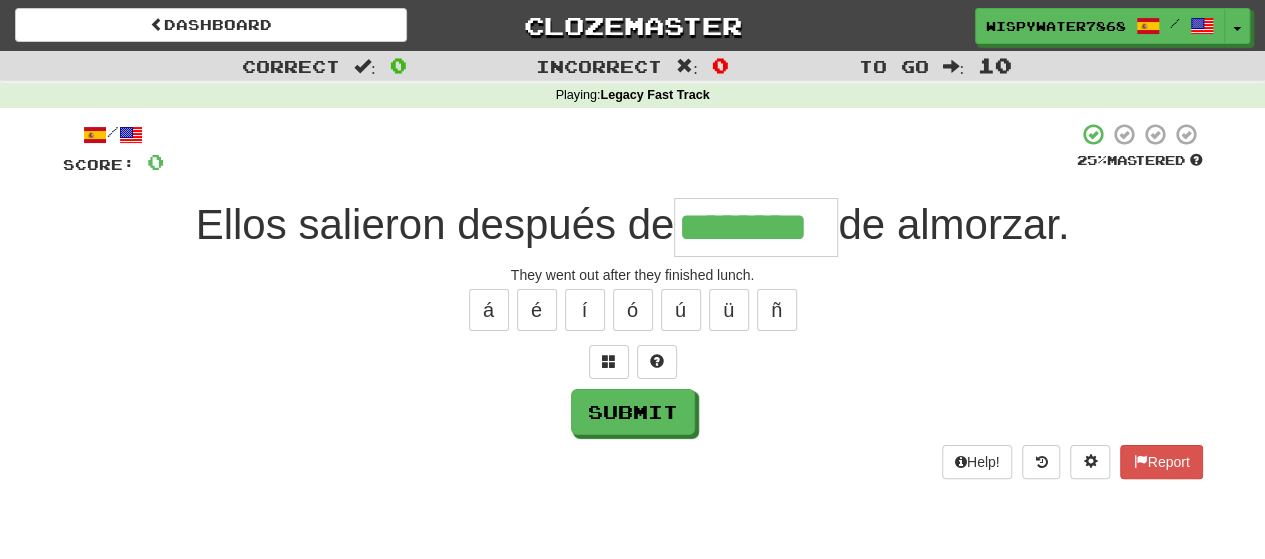 type on "********" 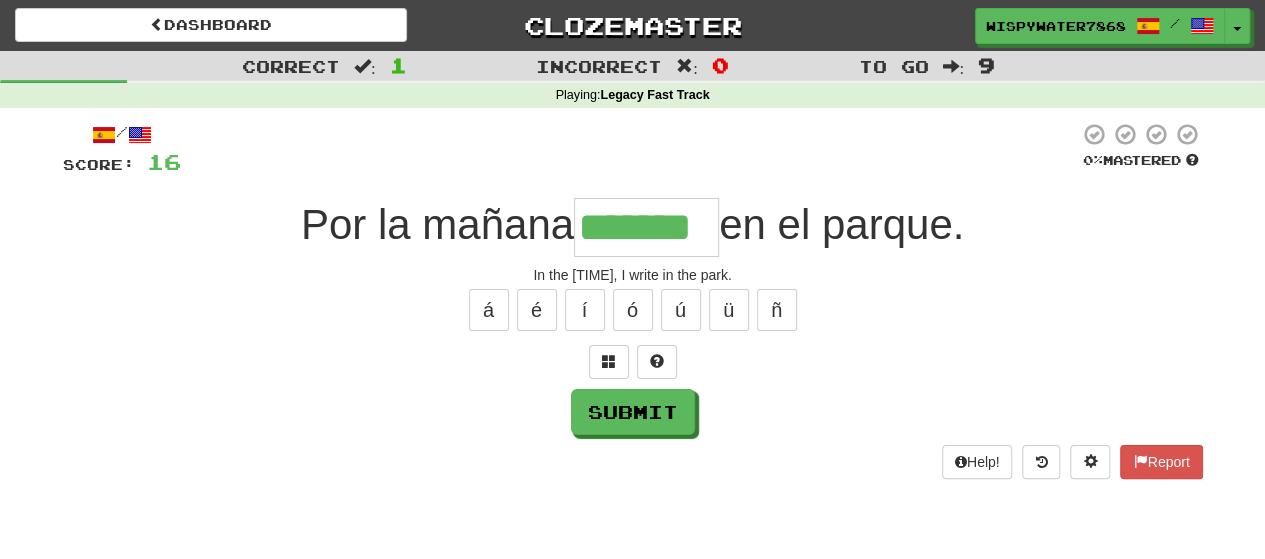 type on "*******" 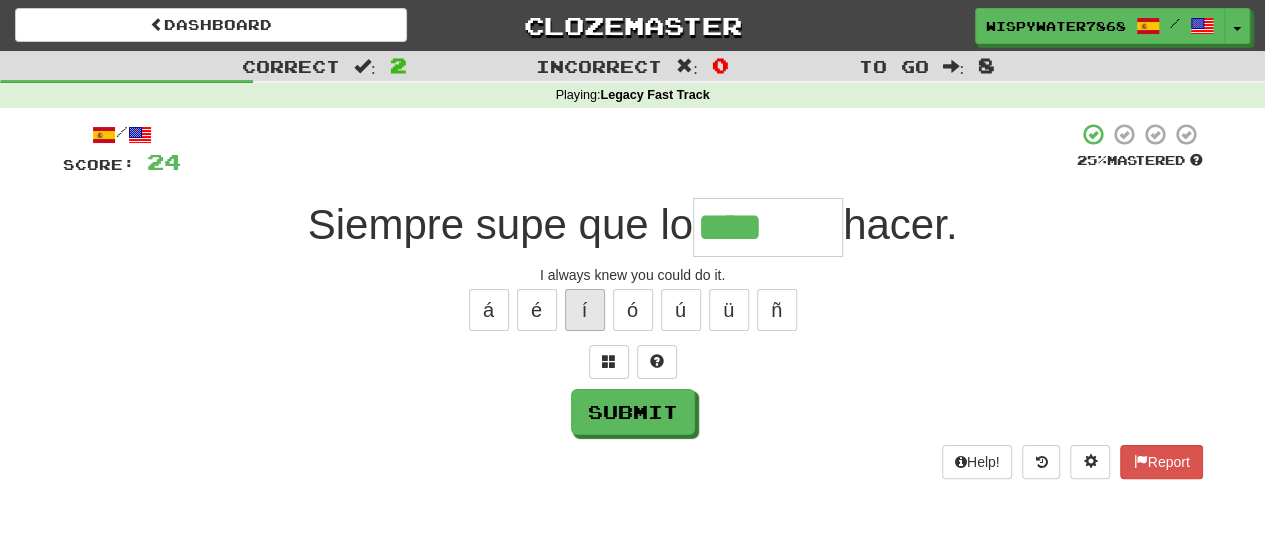 type on "****" 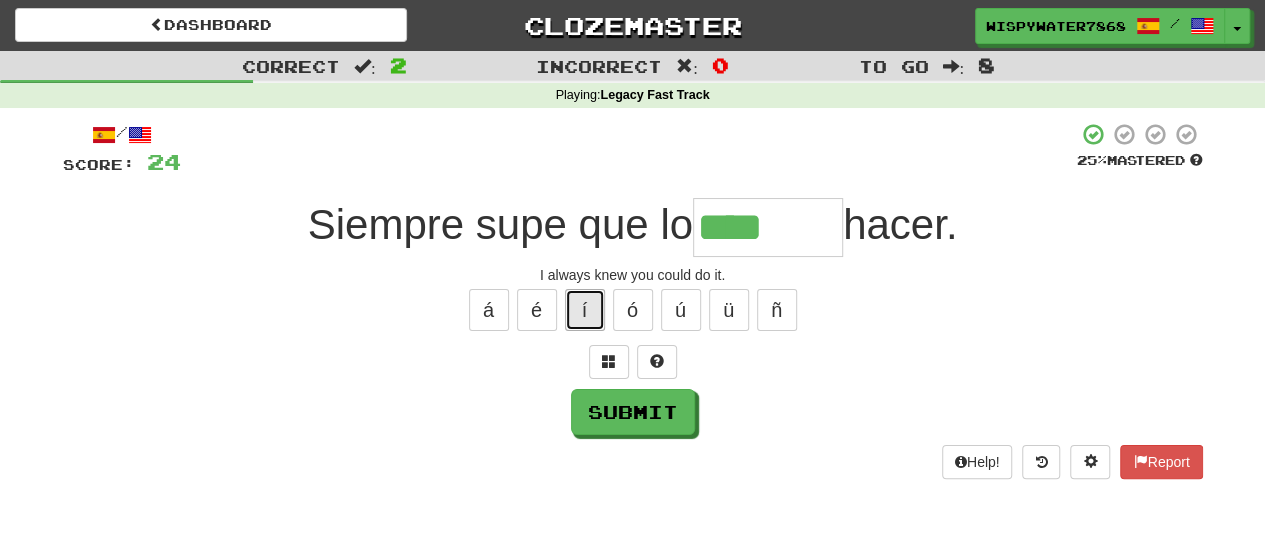 type 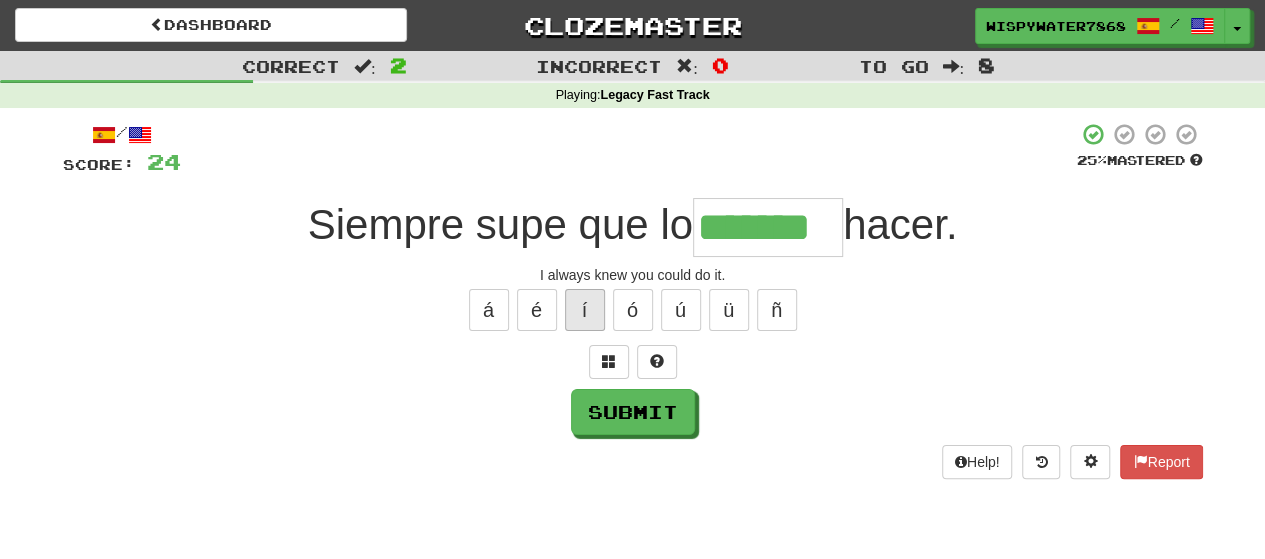 type on "*******" 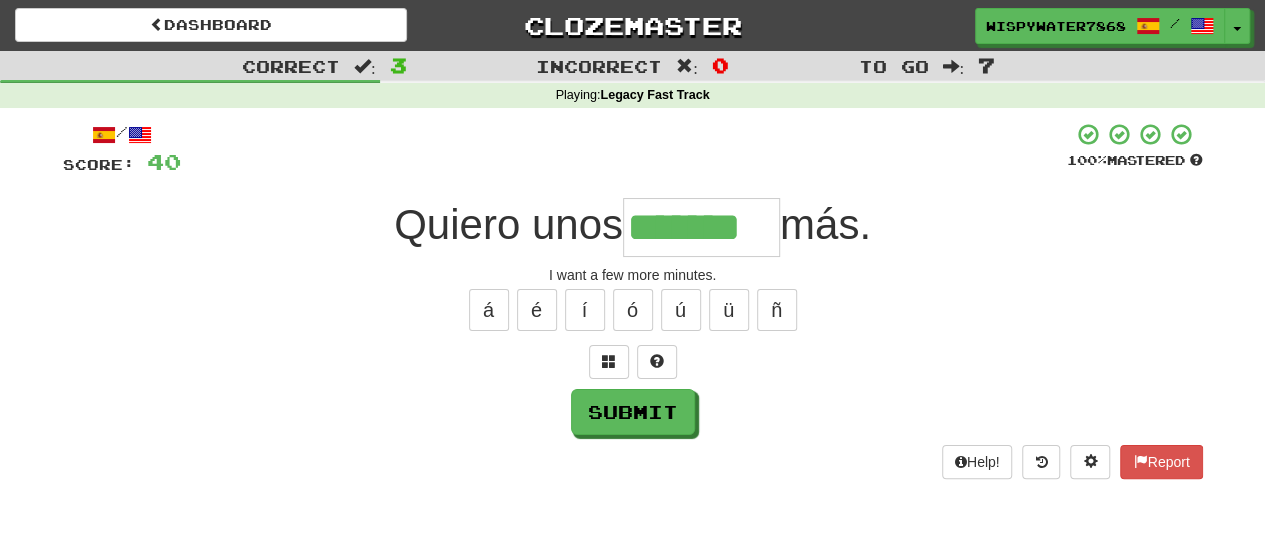 type on "*******" 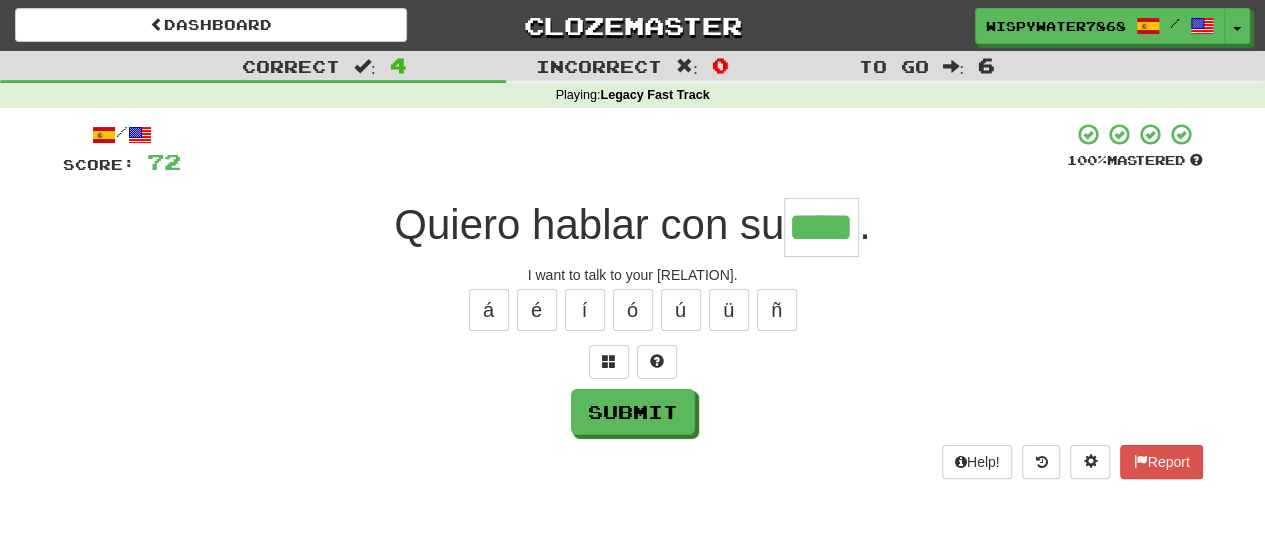 type on "****" 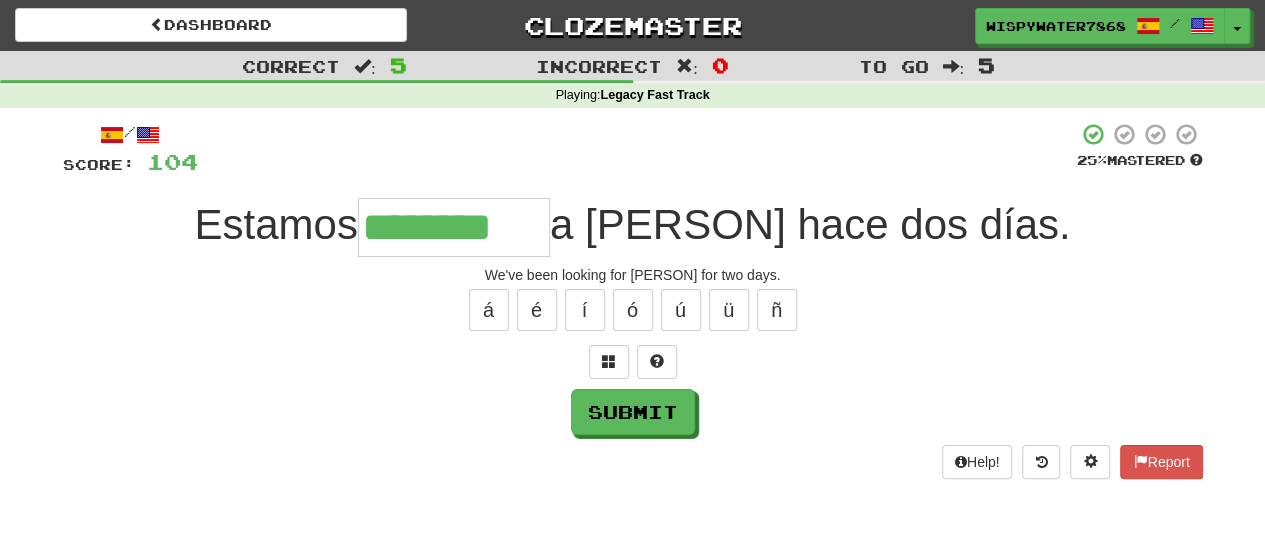 type on "********" 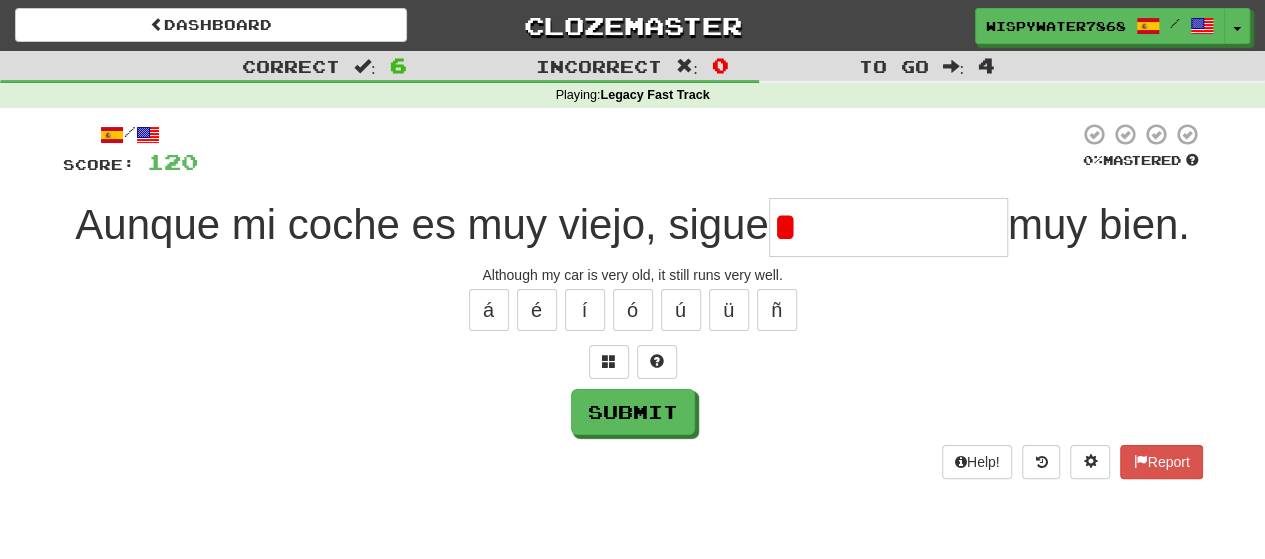 click on "*" at bounding box center (888, 227) 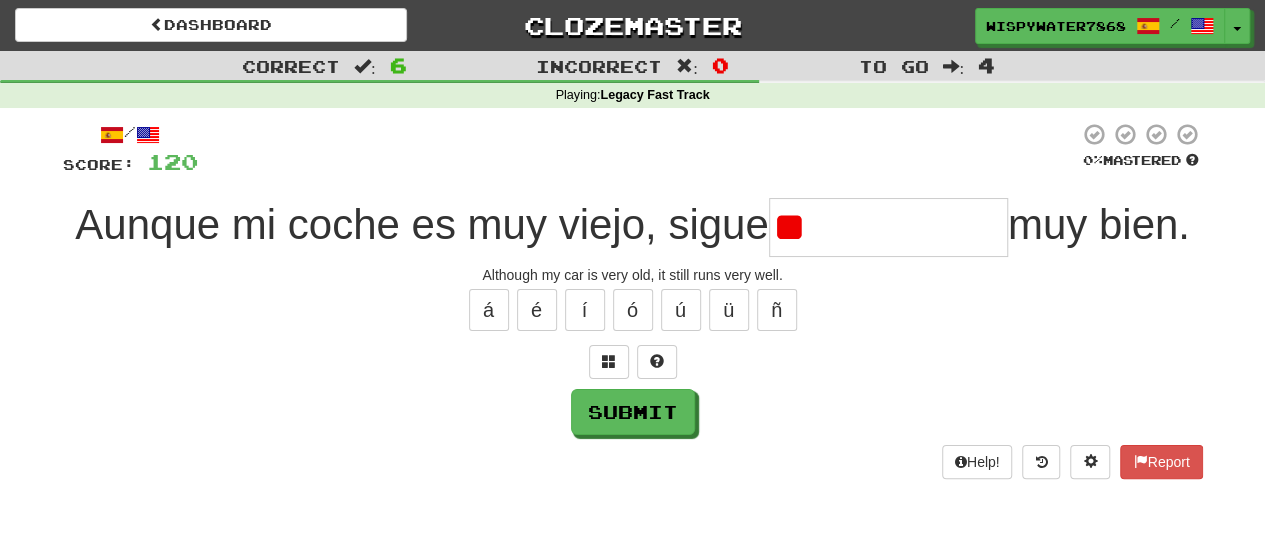 type on "*" 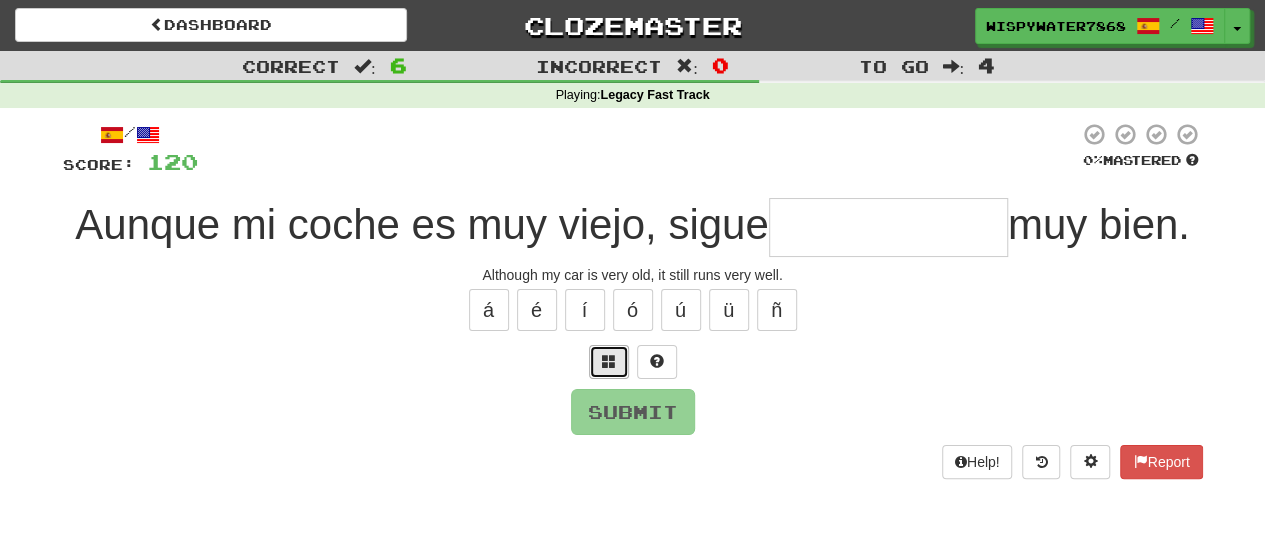 click at bounding box center (609, 362) 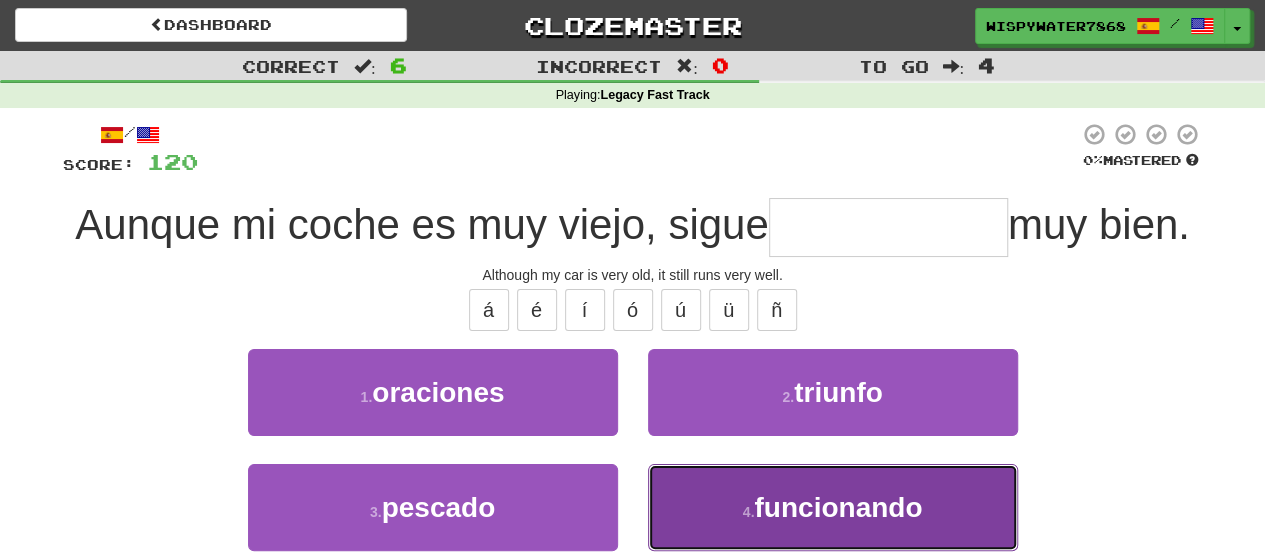 click on "funcionando" at bounding box center (838, 507) 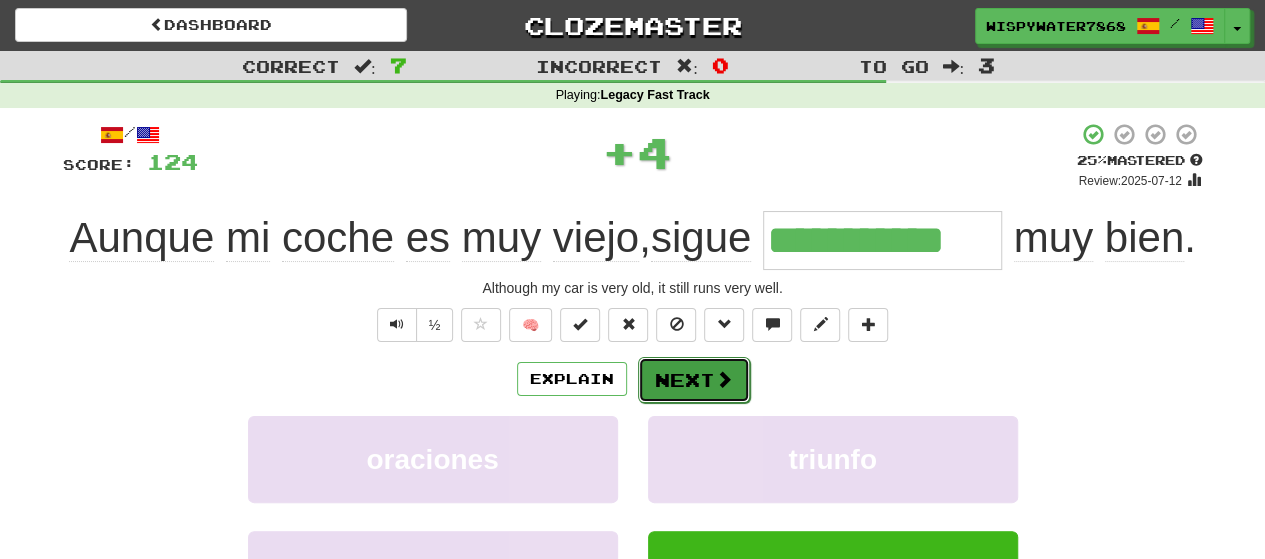 click on "Next" at bounding box center (694, 380) 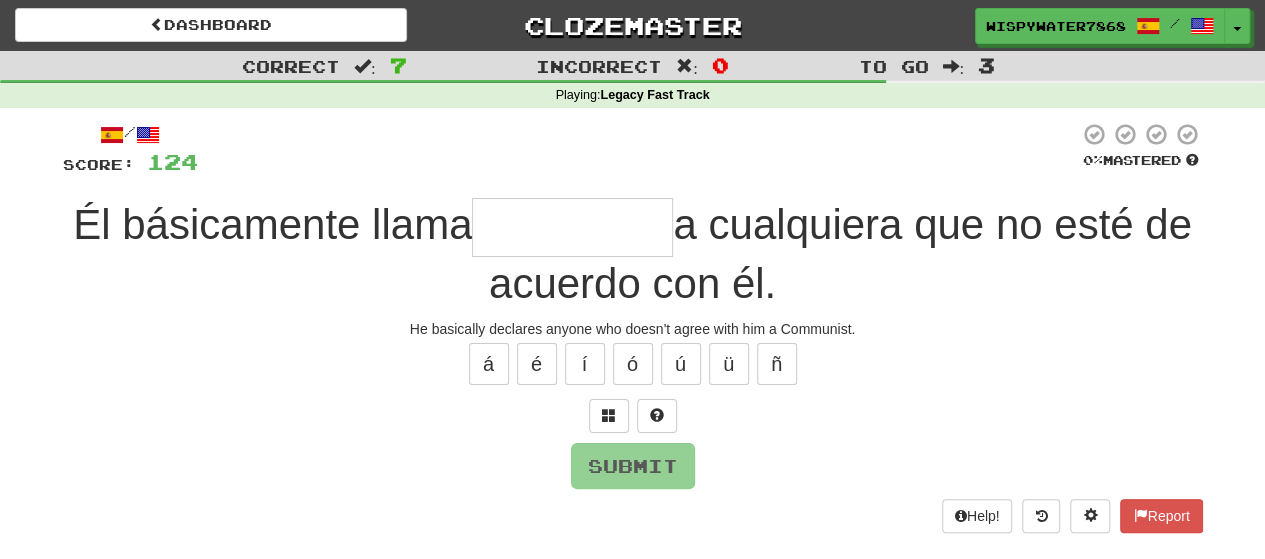 click at bounding box center (572, 227) 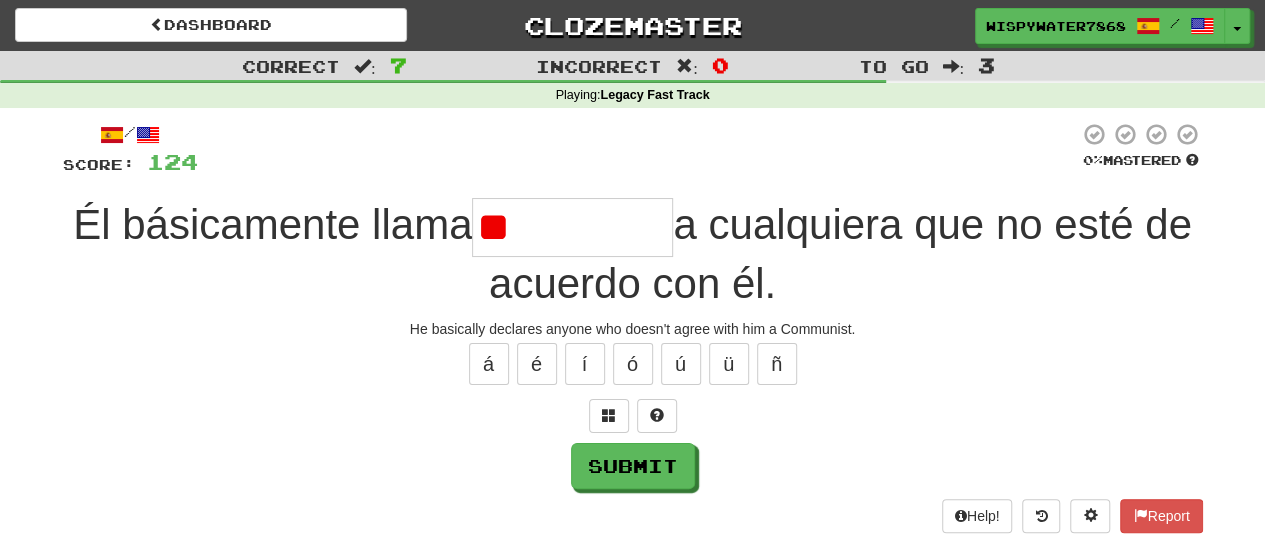 type on "*" 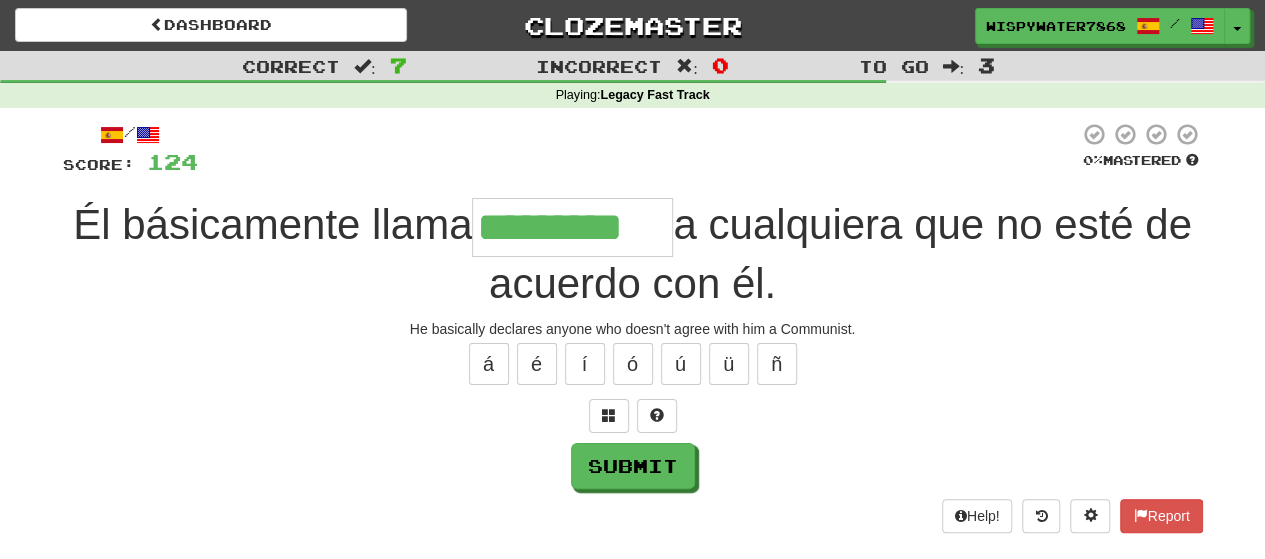 type on "*********" 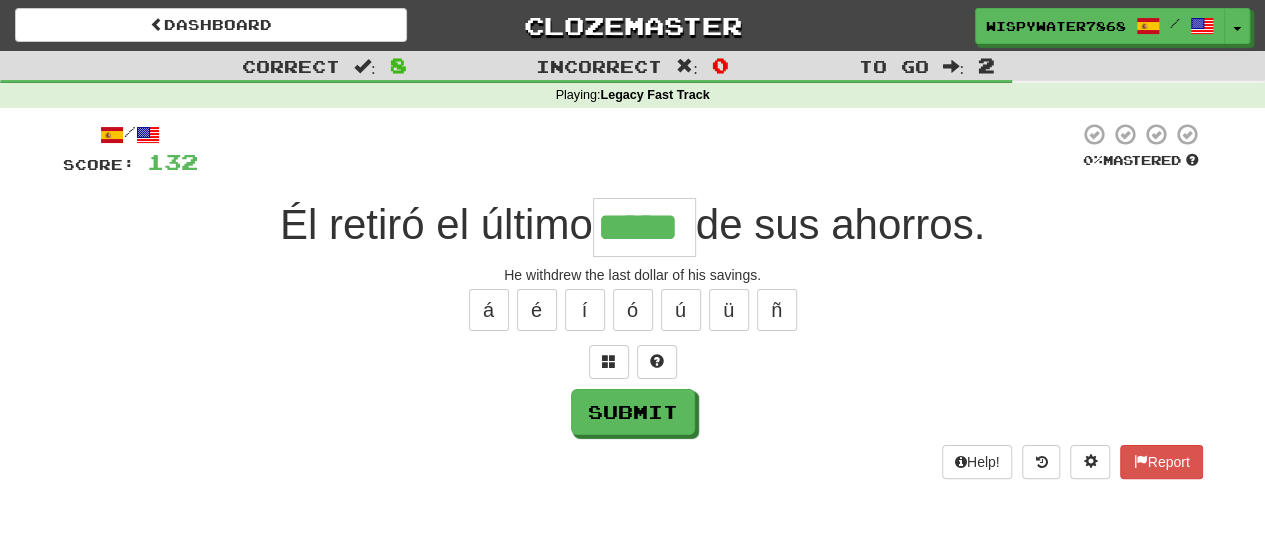 type on "*****" 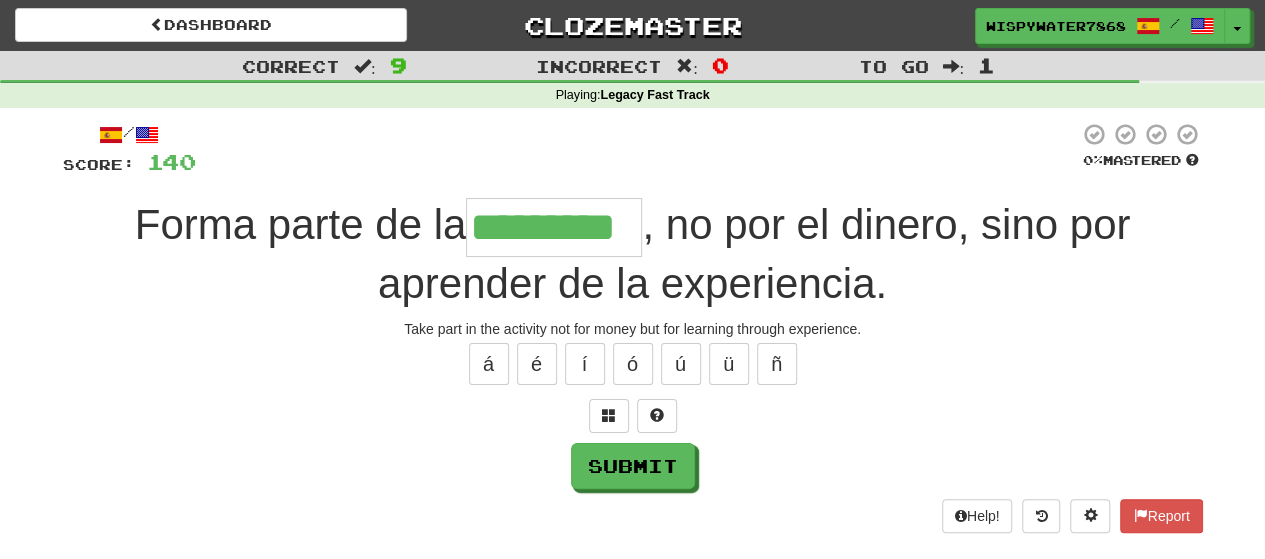 type on "*********" 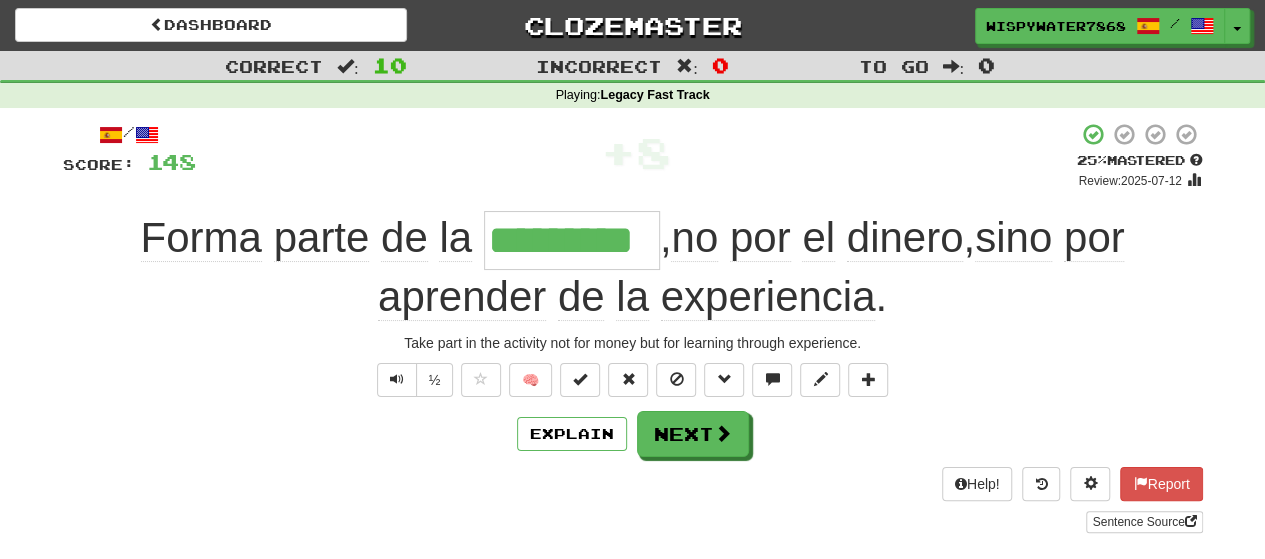 type 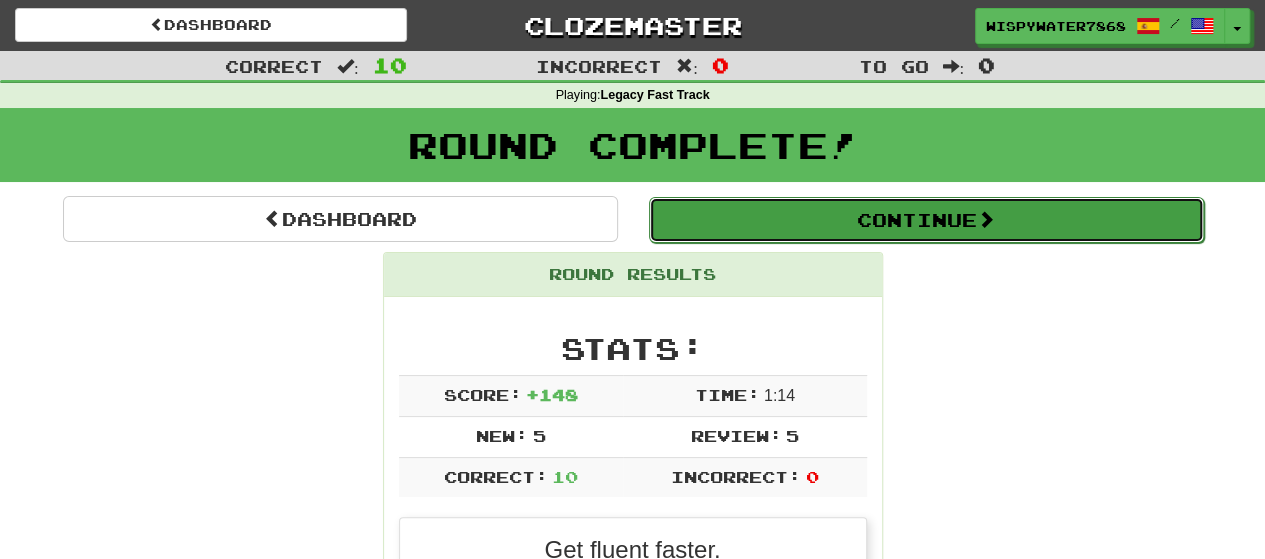 click on "Continue" at bounding box center (926, 220) 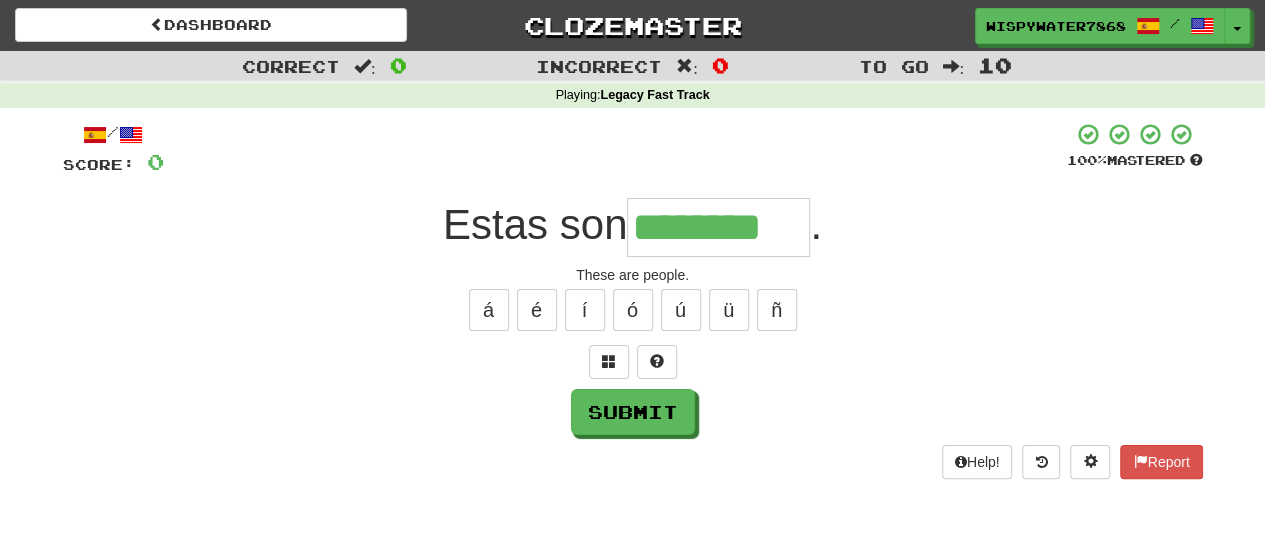 type on "********" 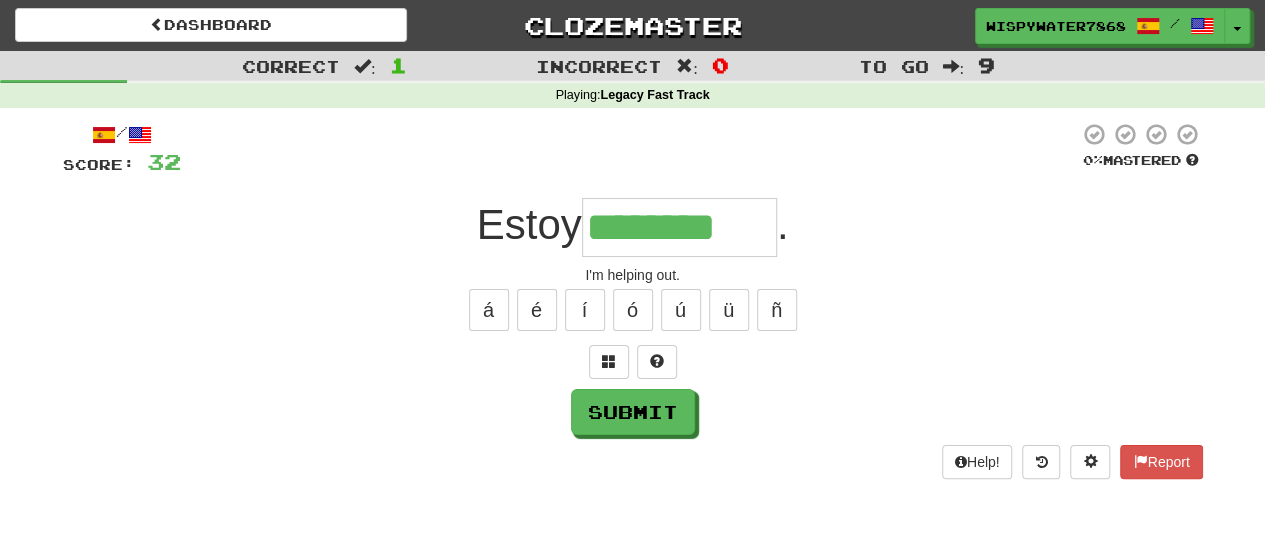 type on "********" 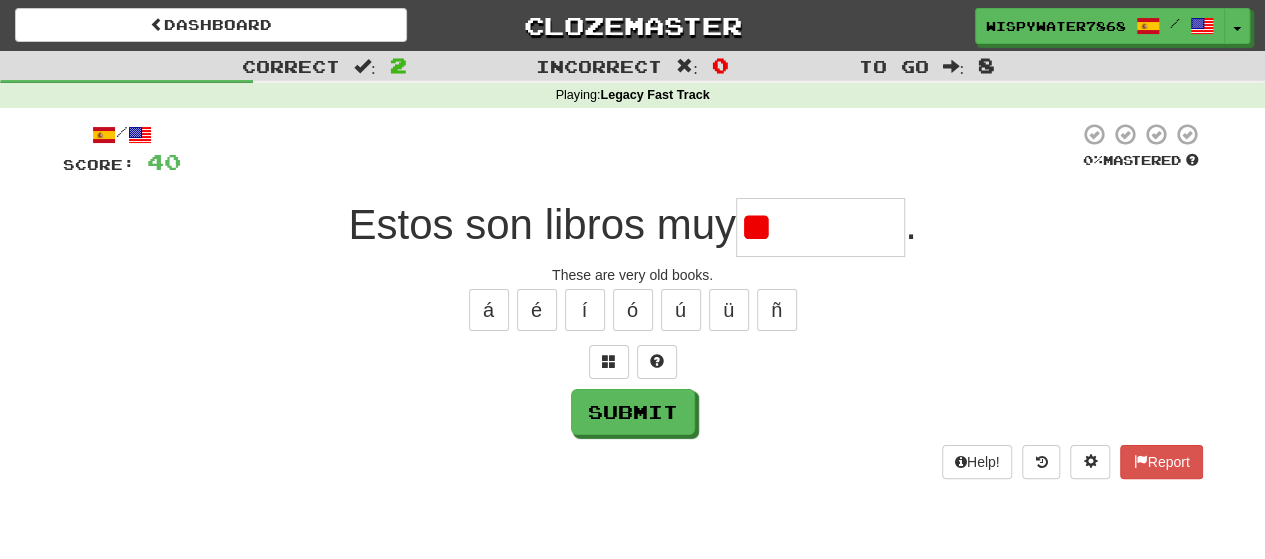 type on "*" 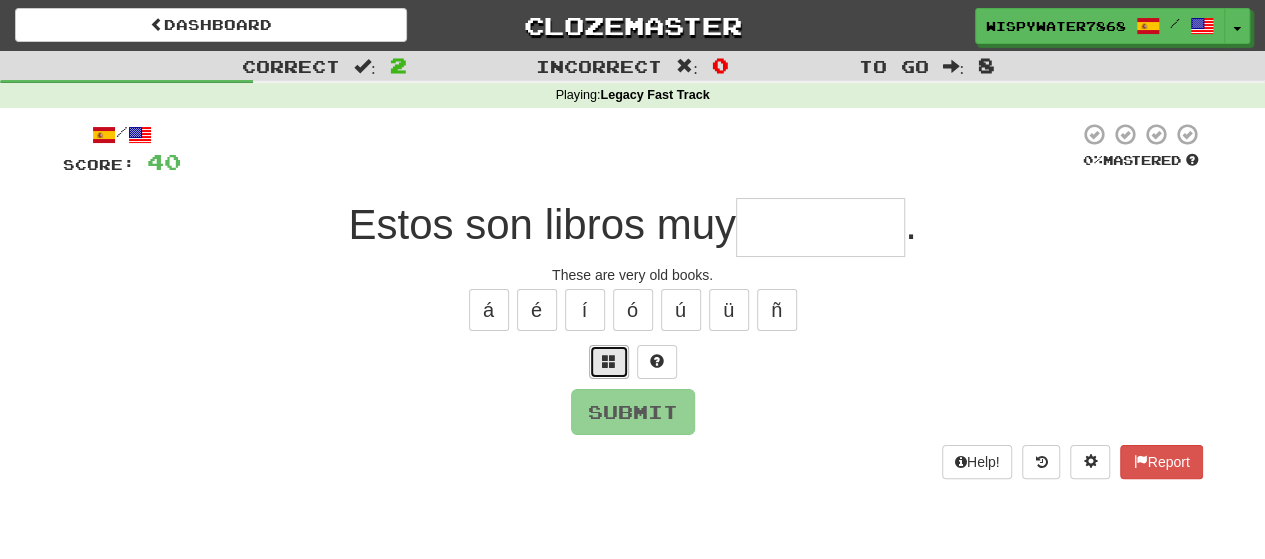 click at bounding box center (609, 362) 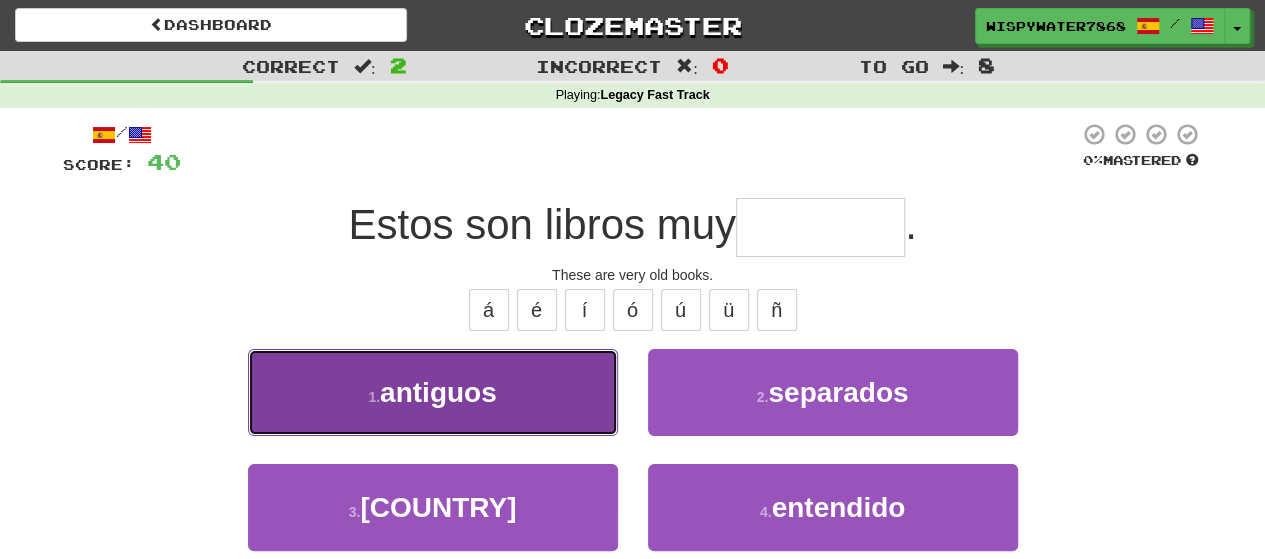 click on "1 . antiguos" at bounding box center (433, 392) 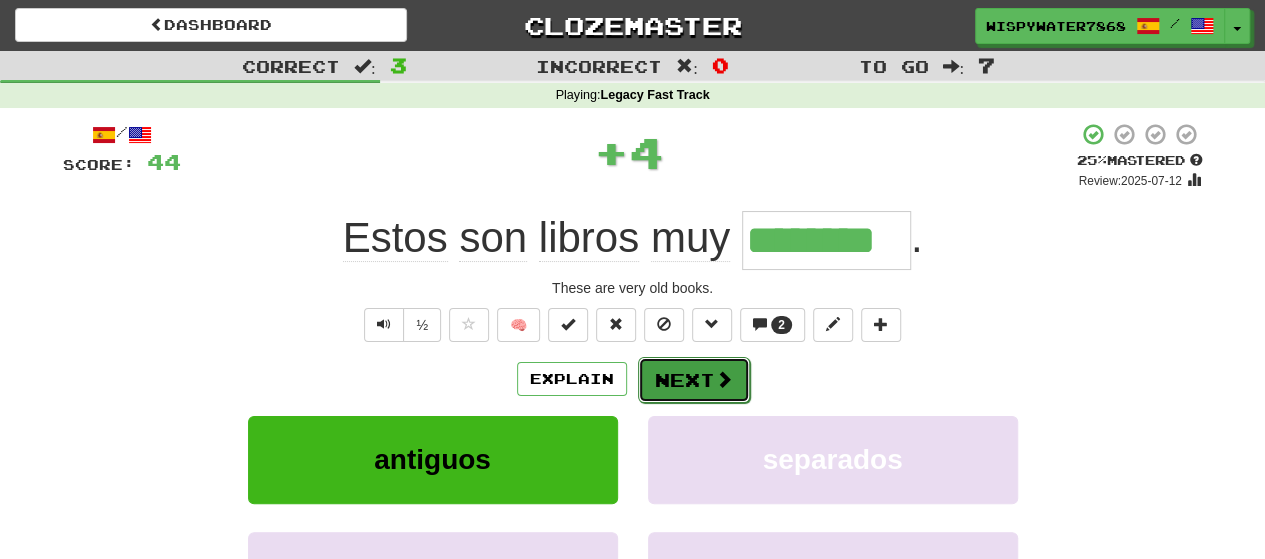 click on "Next" at bounding box center [694, 380] 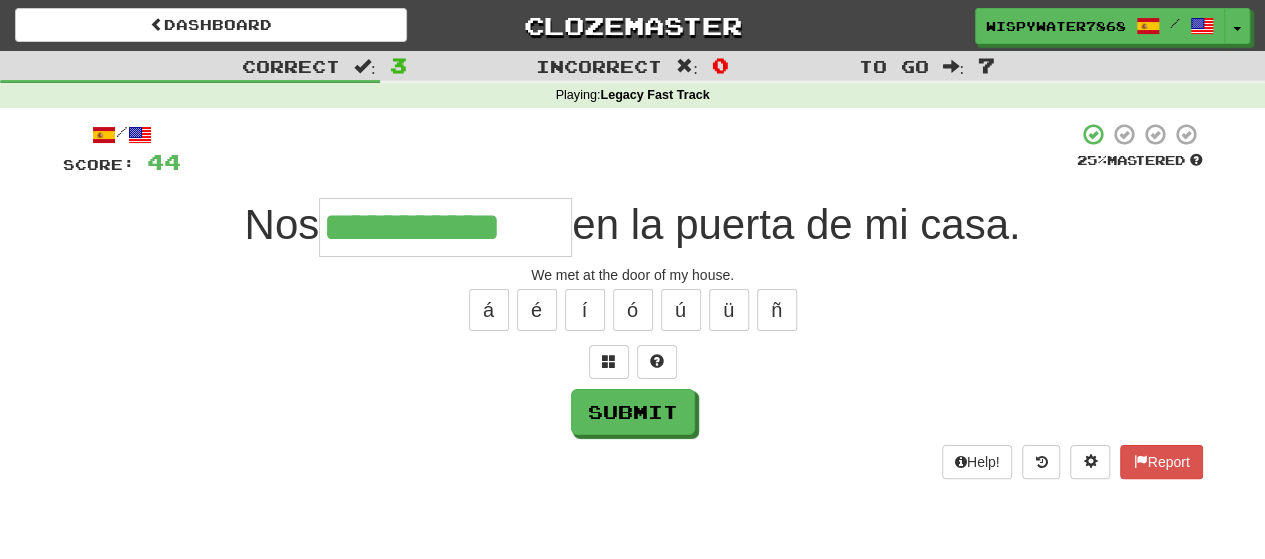 type on "**********" 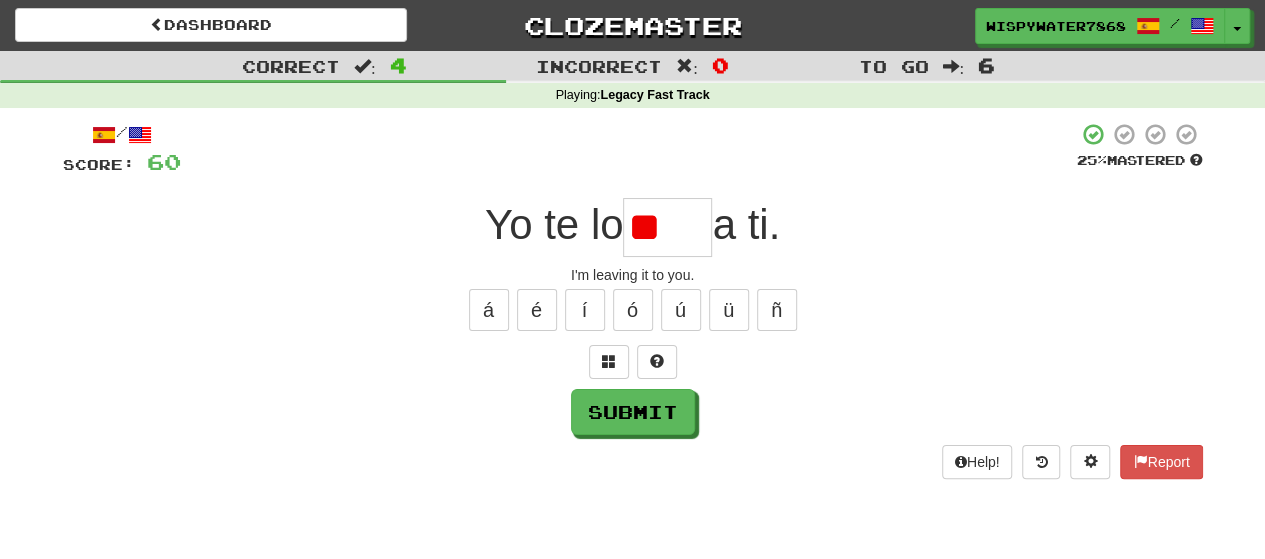 type on "*" 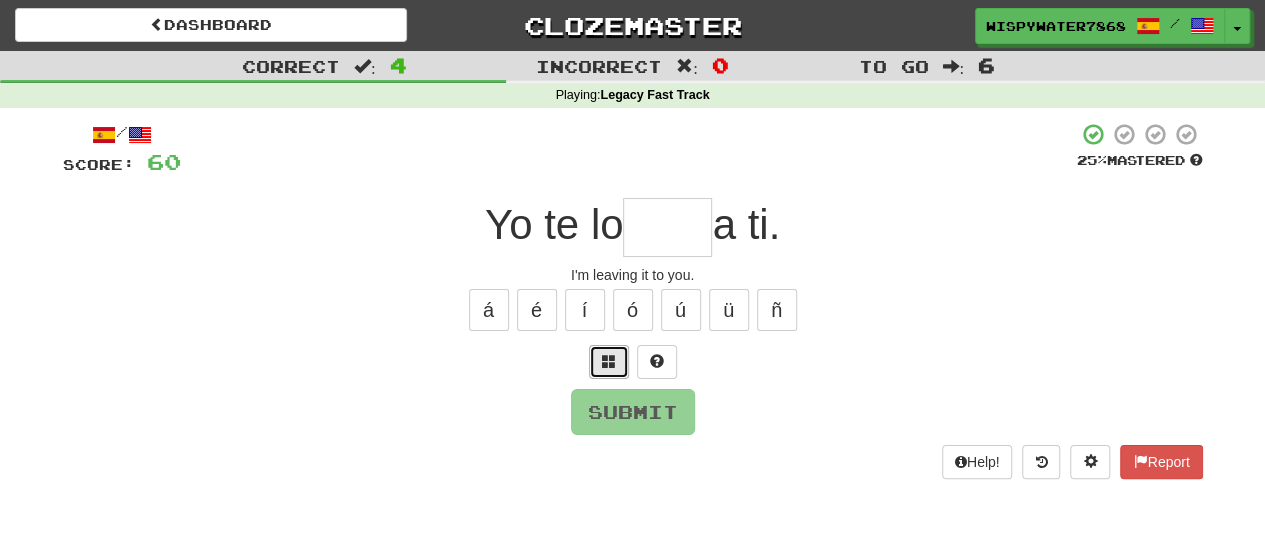 click at bounding box center (609, 362) 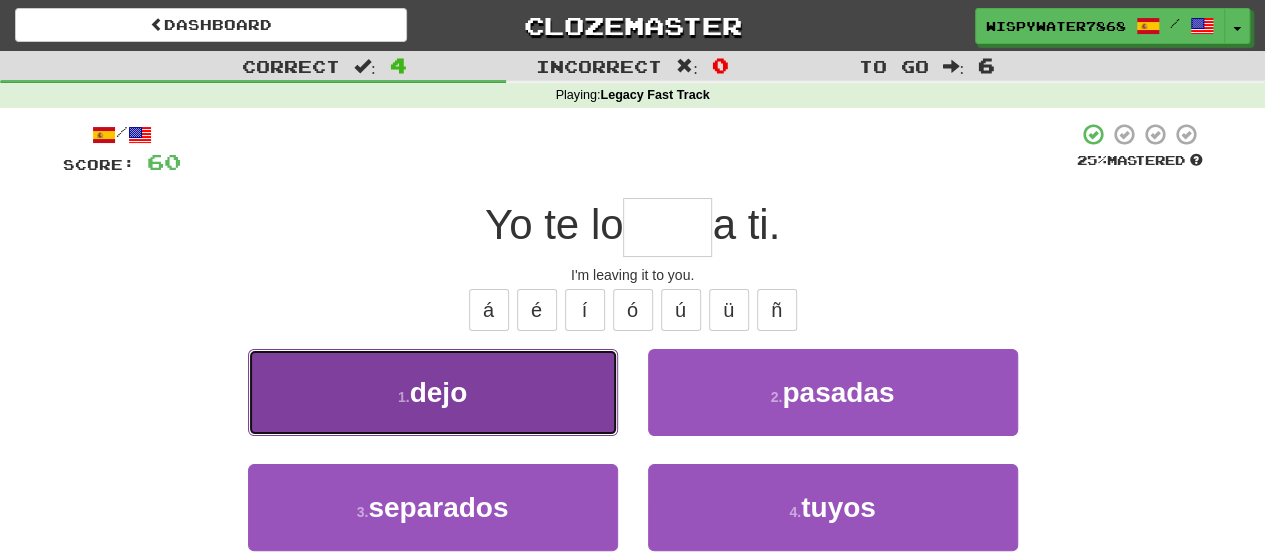 click on "1 . dejo" at bounding box center [433, 392] 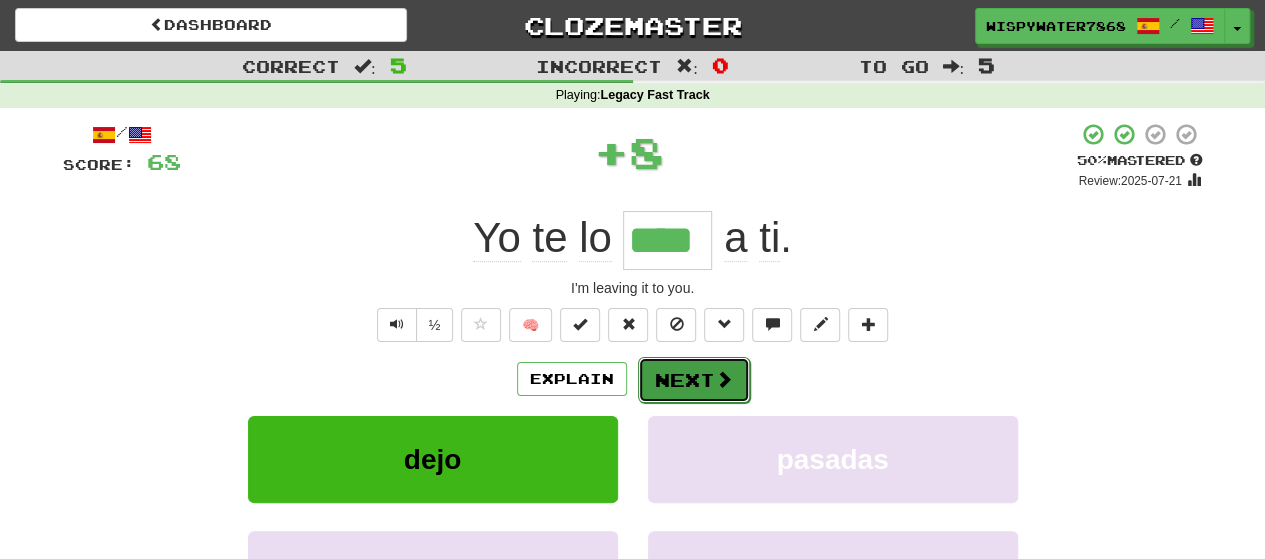click on "Next" at bounding box center (694, 380) 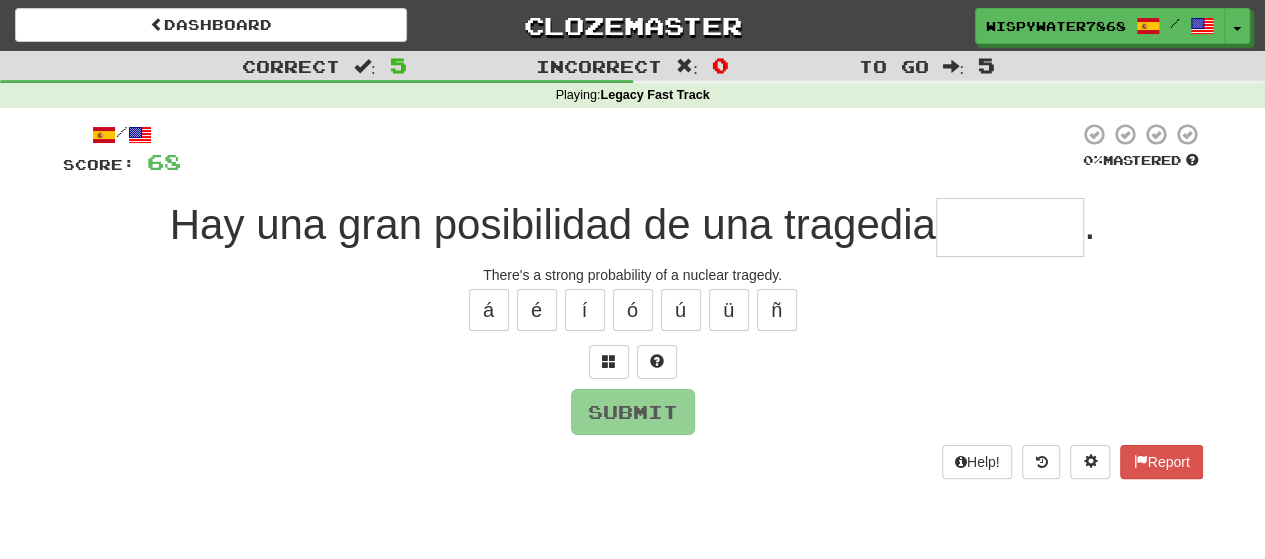 click at bounding box center [1010, 227] 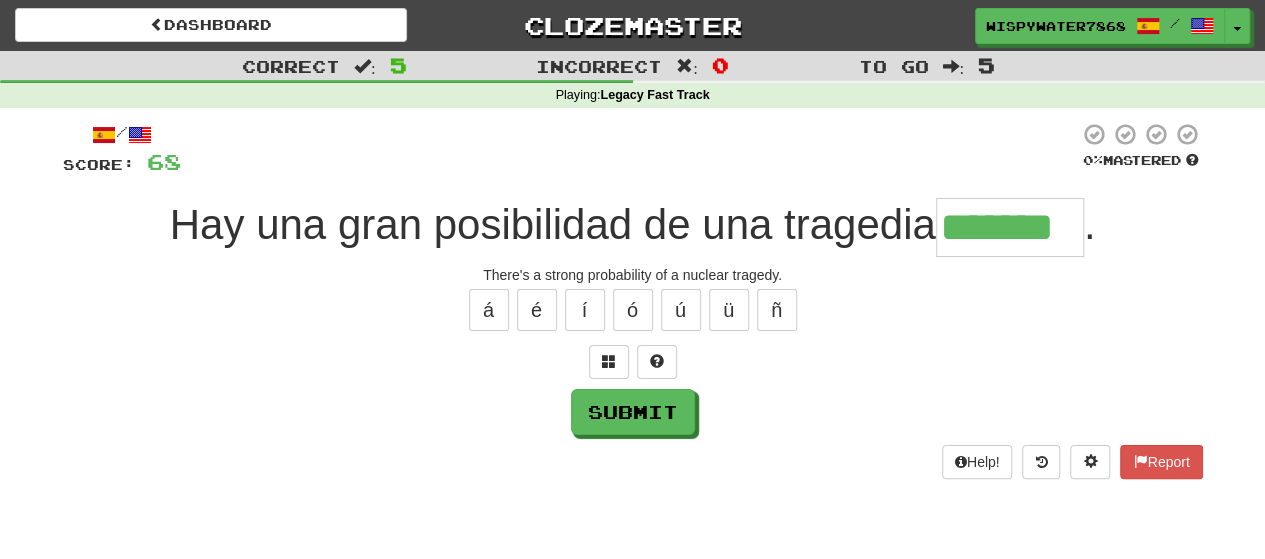 type on "*******" 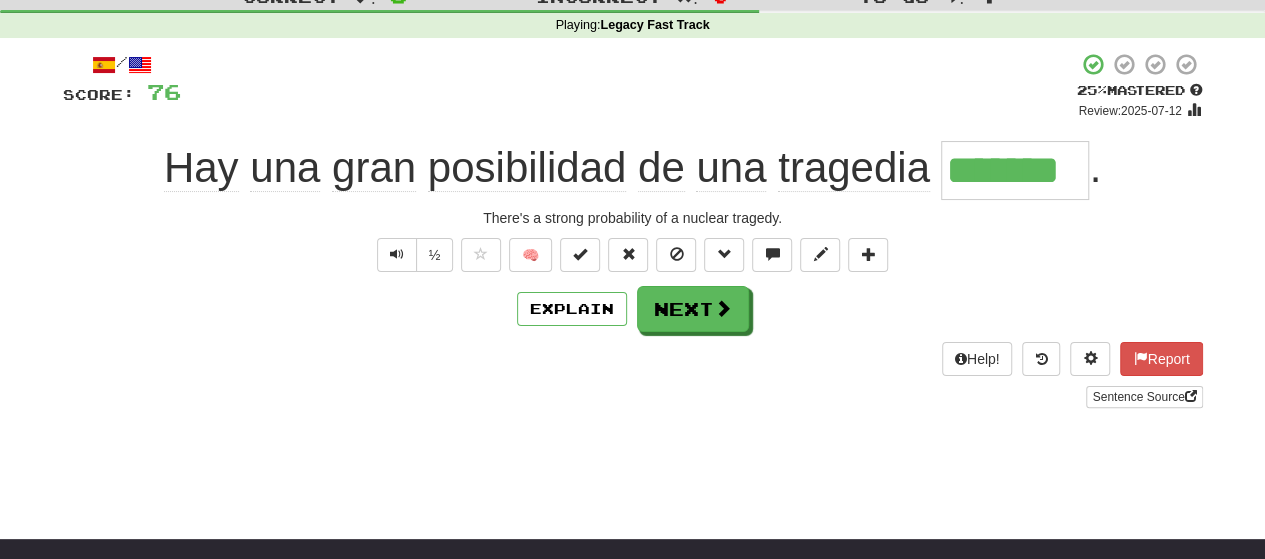 scroll, scrollTop: 72, scrollLeft: 0, axis: vertical 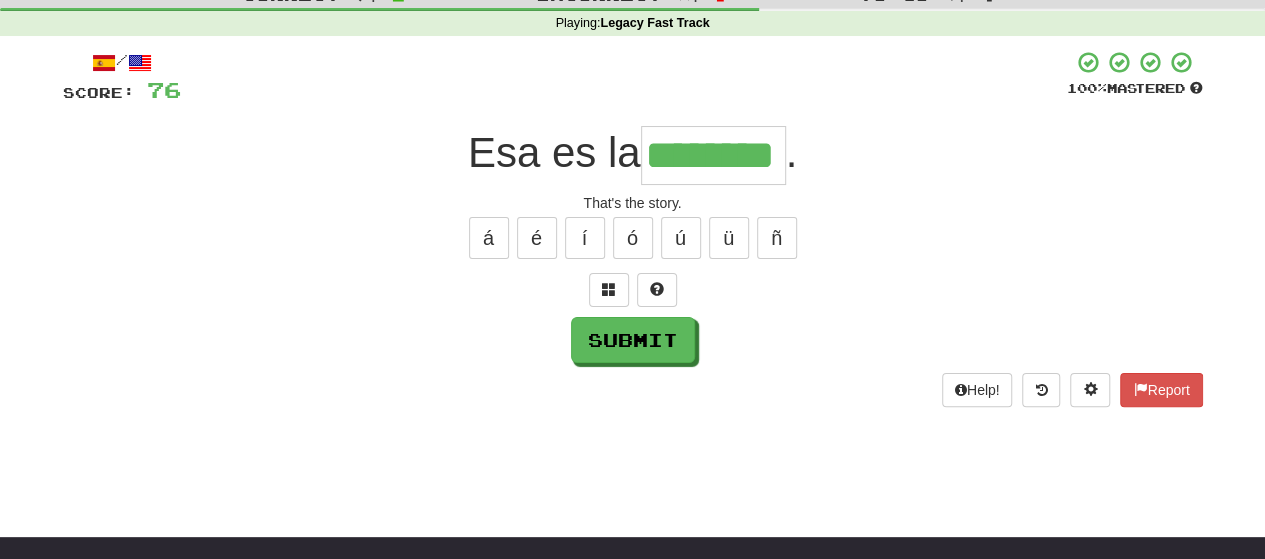 type on "********" 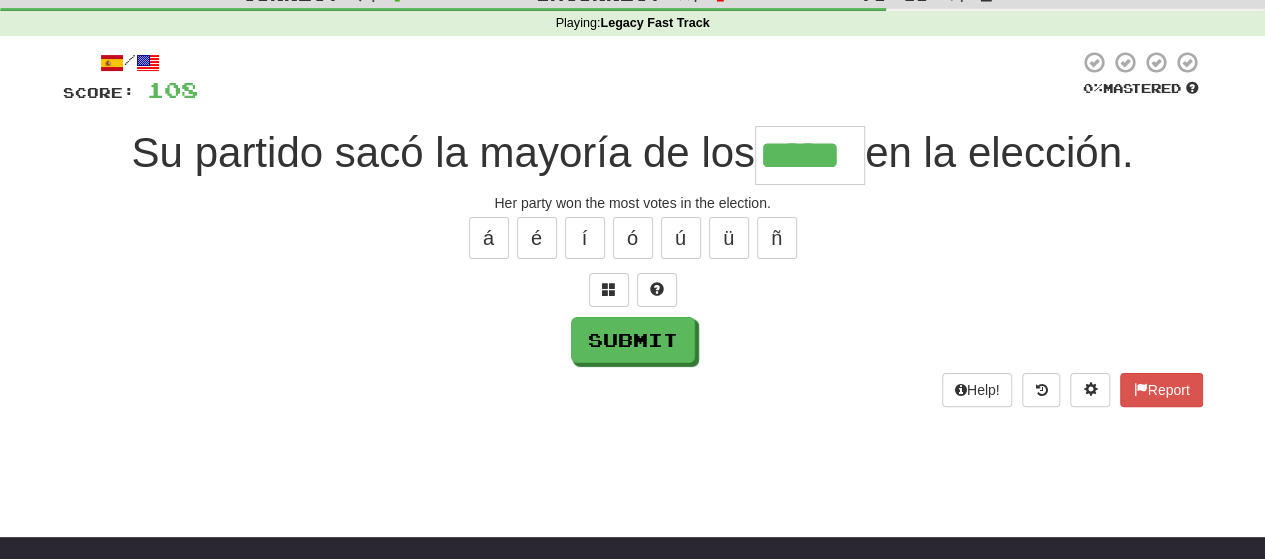 type on "*****" 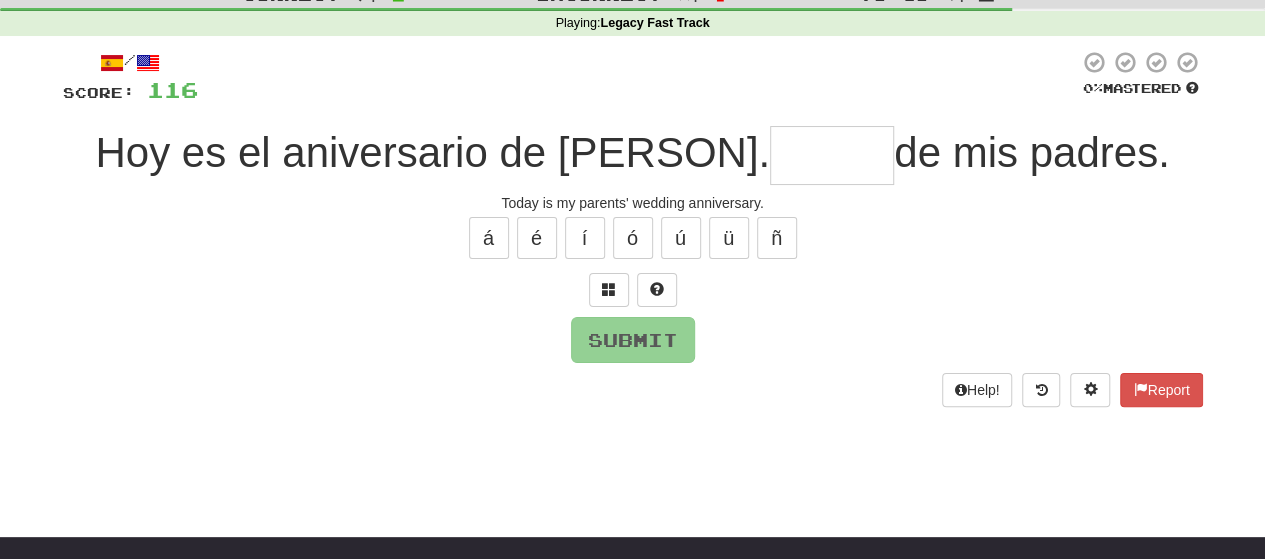 click at bounding box center [832, 155] 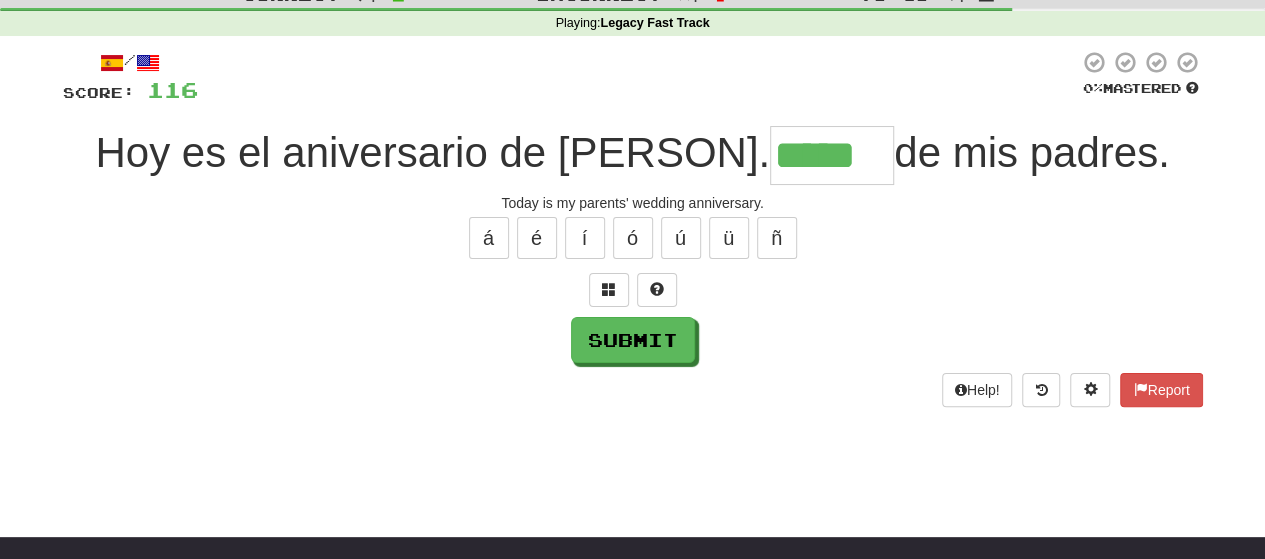 type on "*****" 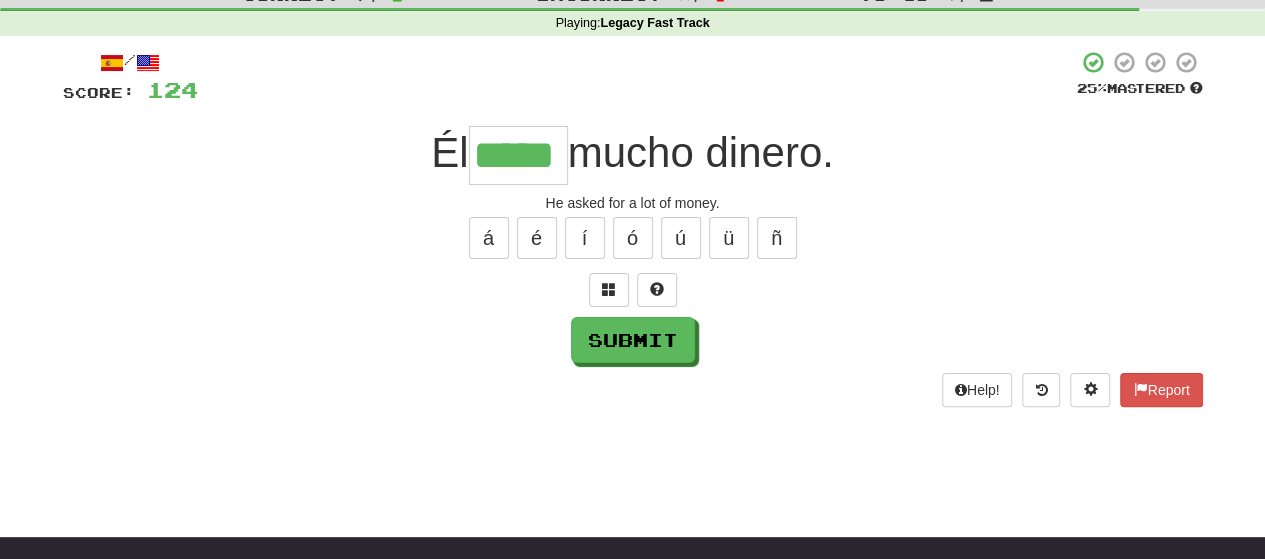 type on "*****" 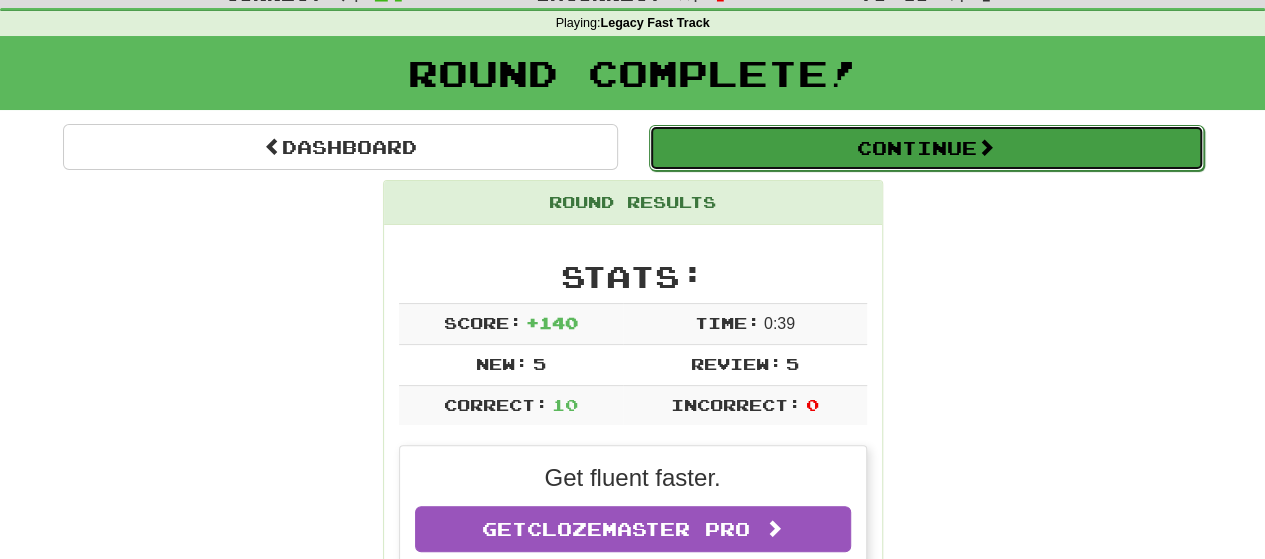click on "Continue" at bounding box center (926, 148) 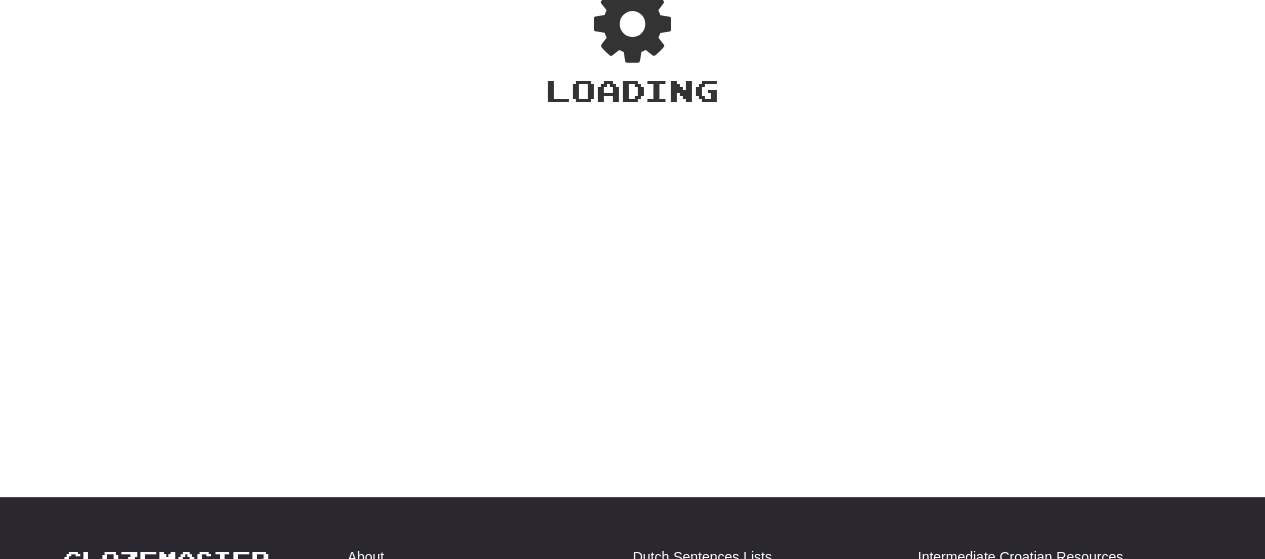 scroll, scrollTop: 72, scrollLeft: 0, axis: vertical 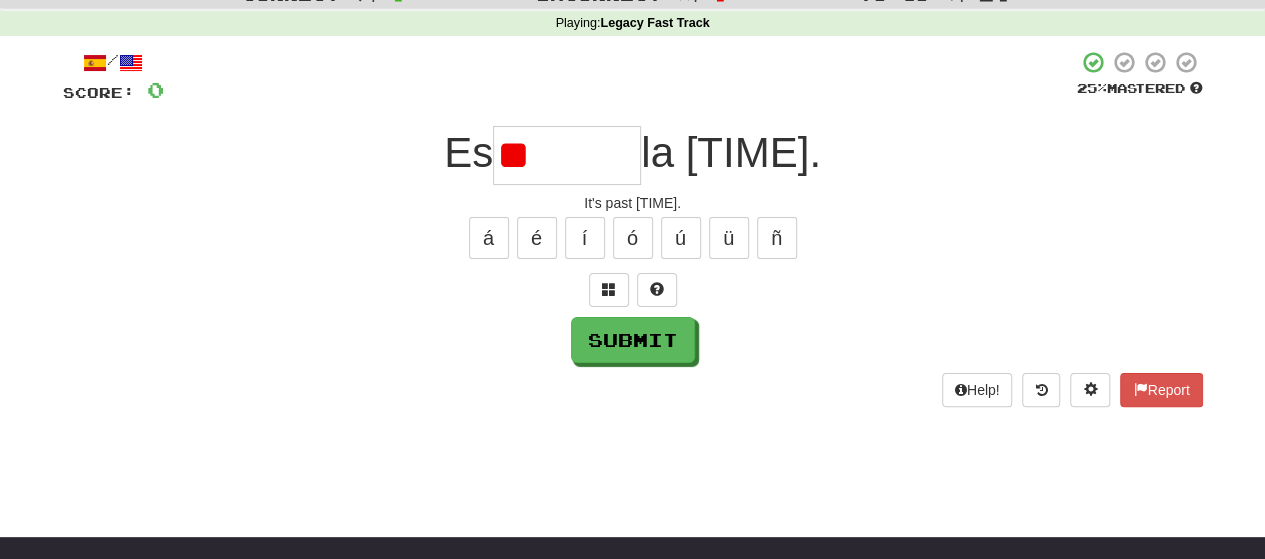 type on "*" 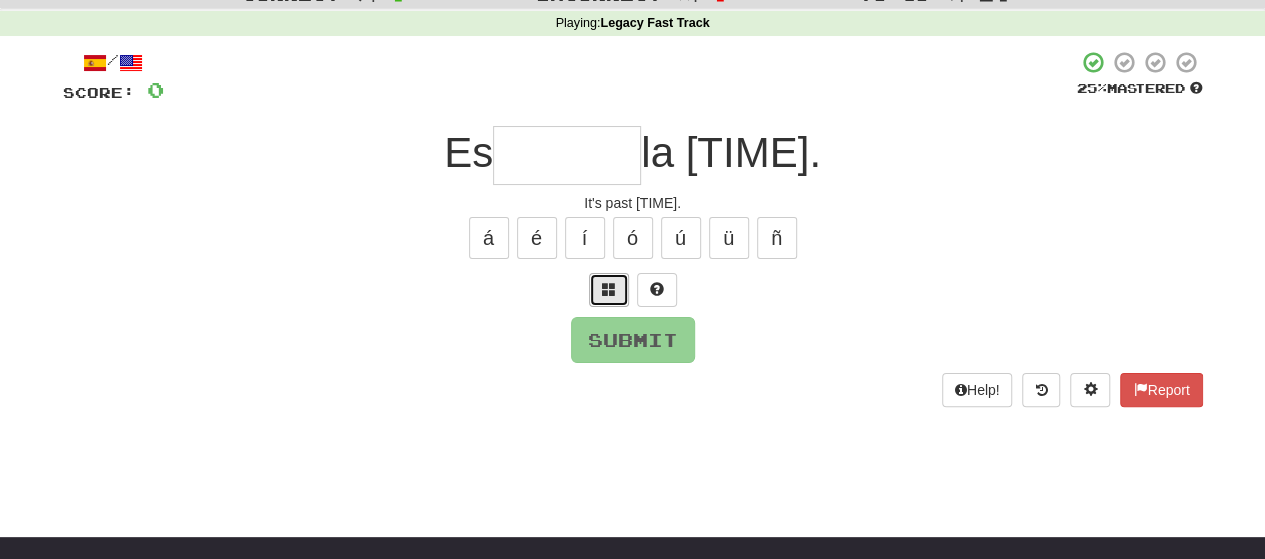 click at bounding box center (609, 290) 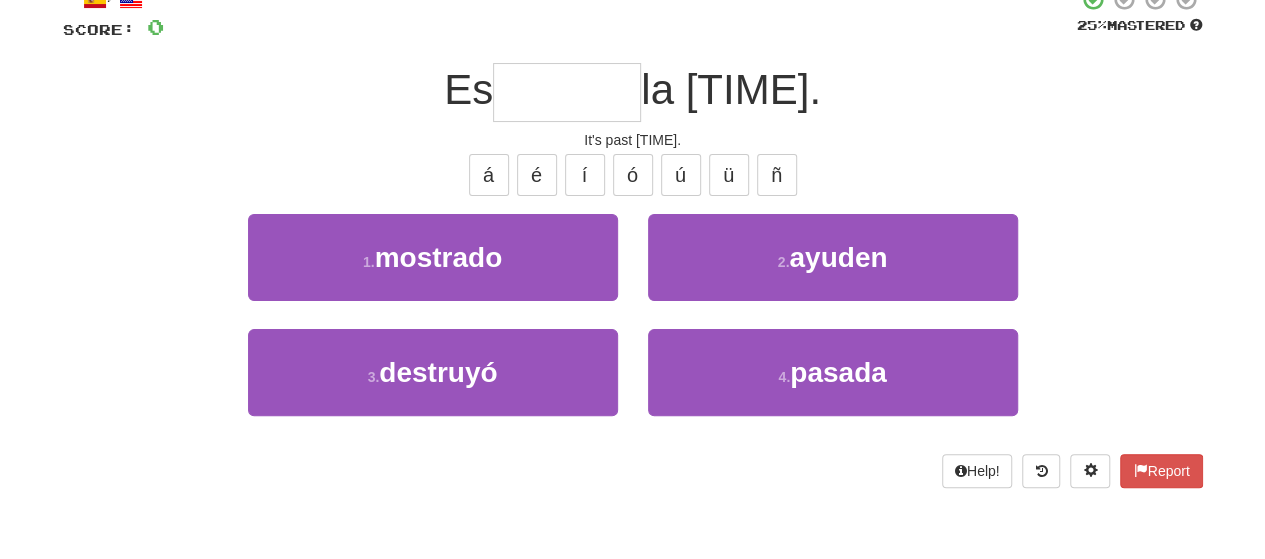 scroll, scrollTop: 136, scrollLeft: 0, axis: vertical 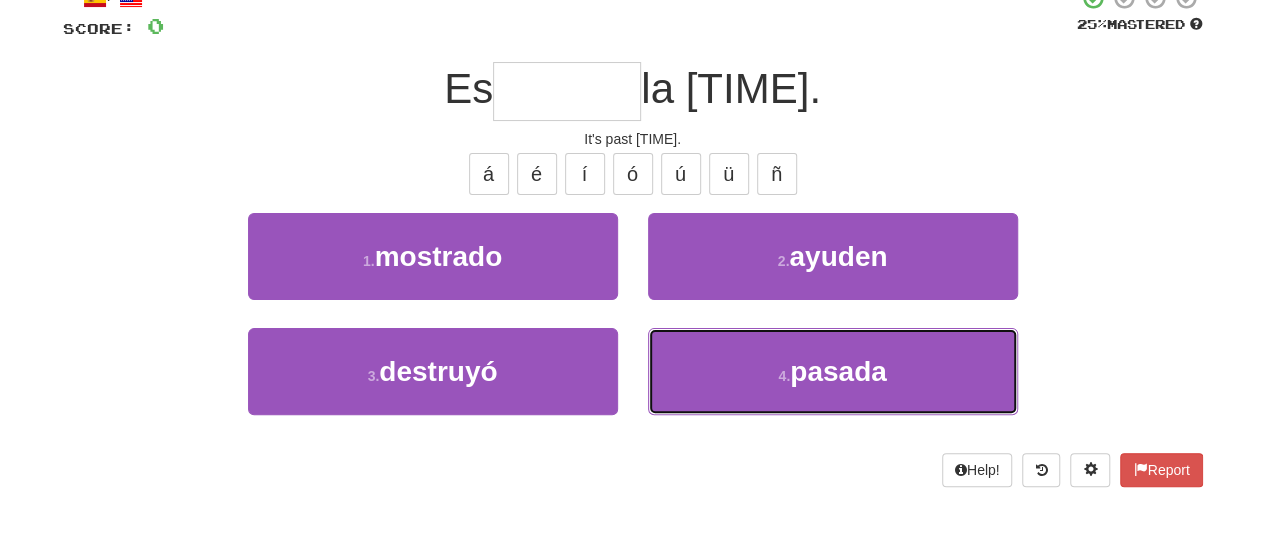 click on "pasada" at bounding box center (838, 371) 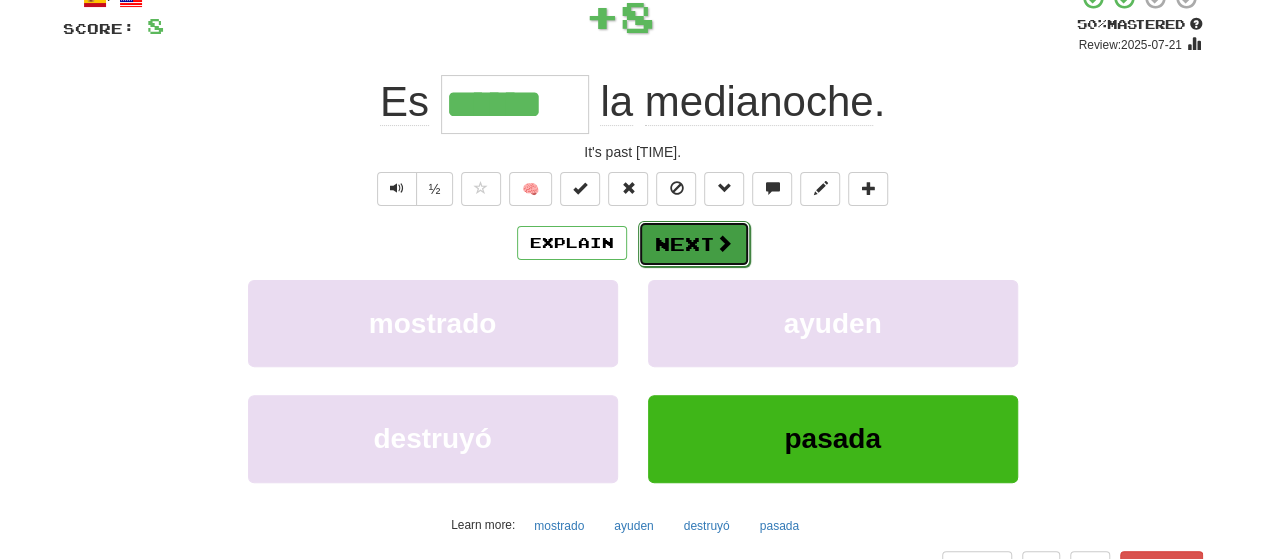 click on "Next" at bounding box center (694, 244) 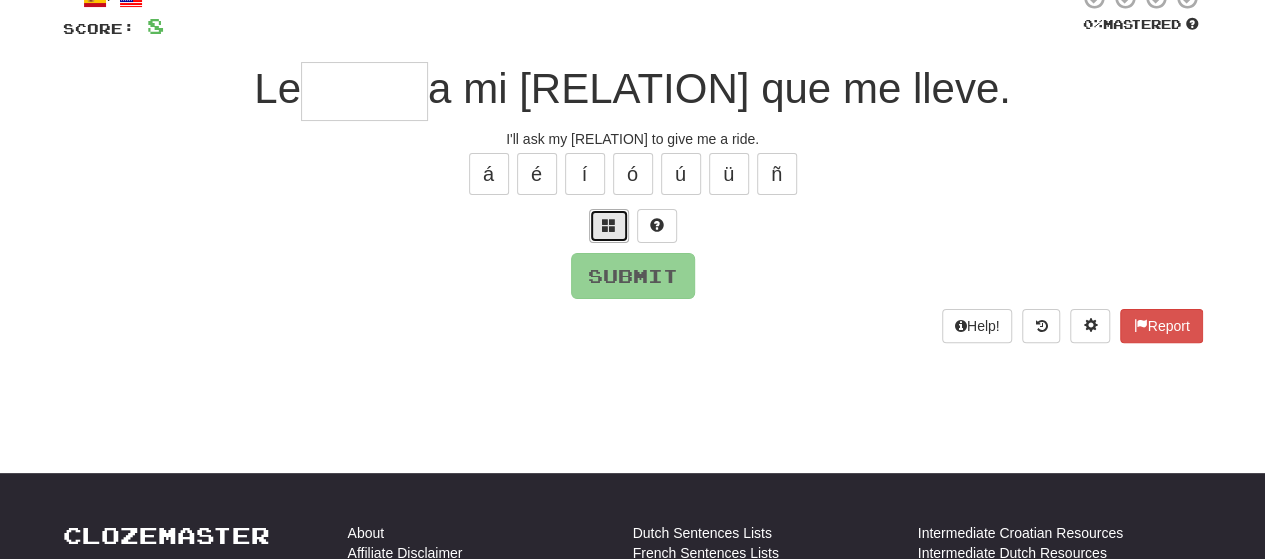click at bounding box center (609, 225) 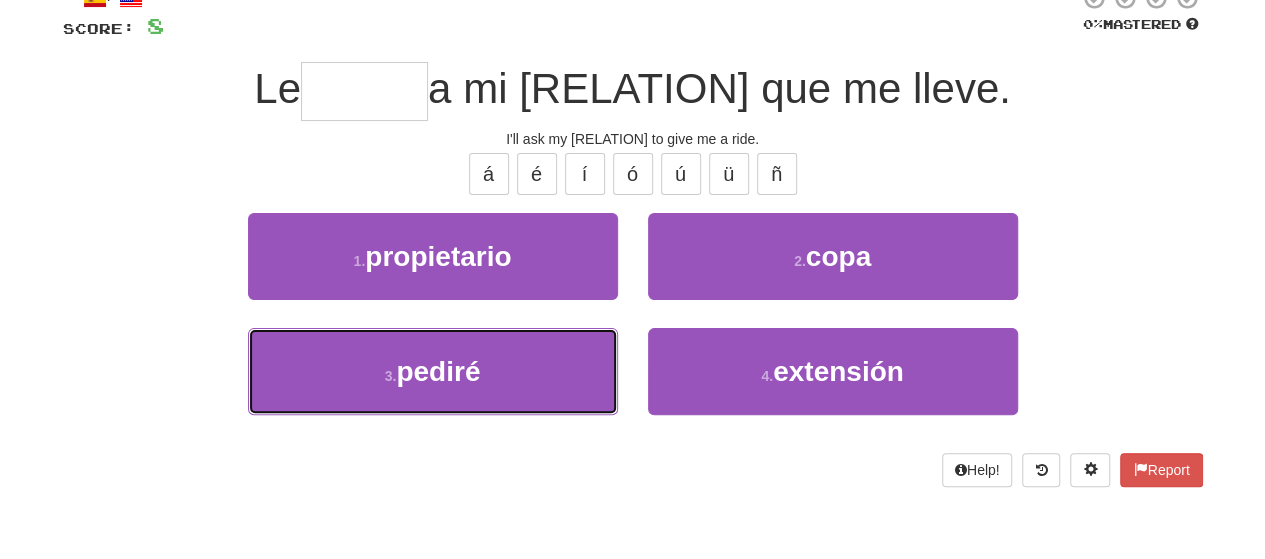 click on "3 . pediré" at bounding box center (433, 371) 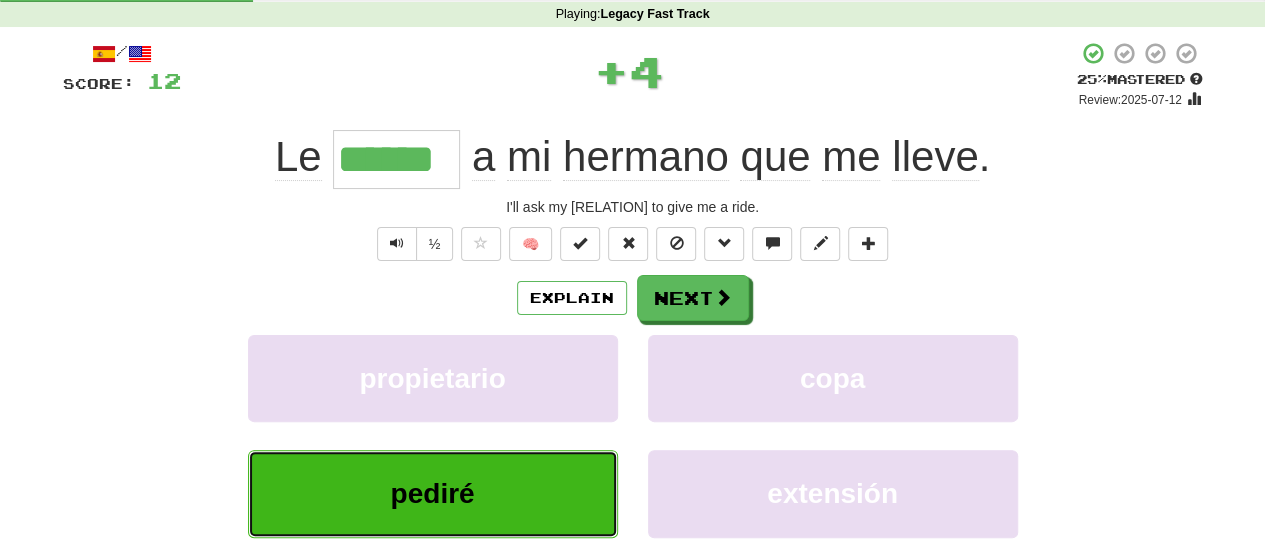 scroll, scrollTop: 79, scrollLeft: 0, axis: vertical 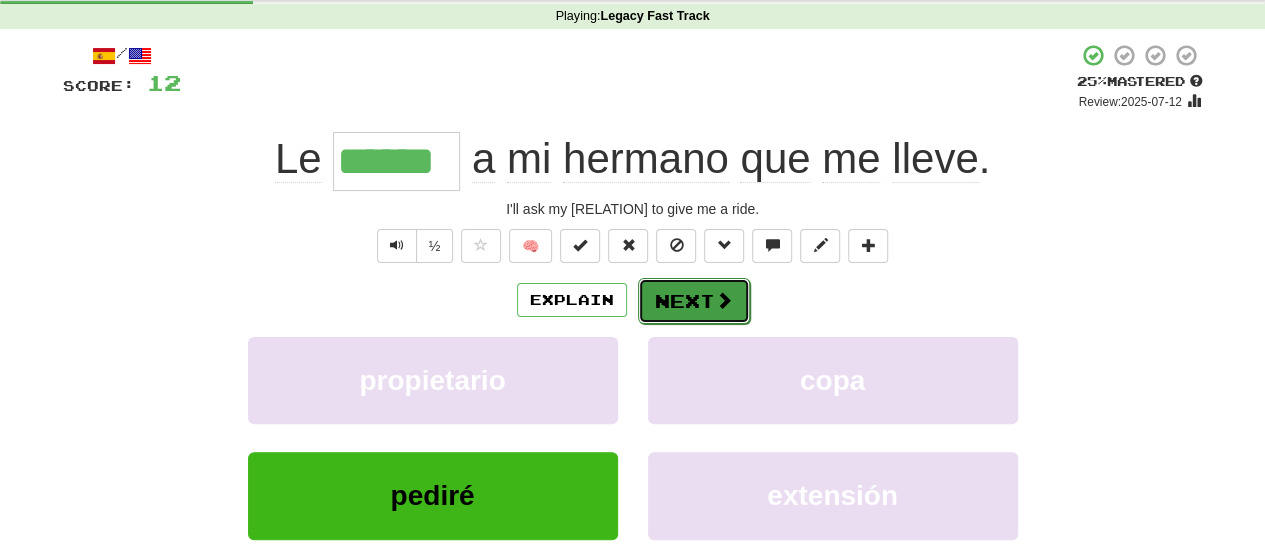 click on "Next" at bounding box center [694, 301] 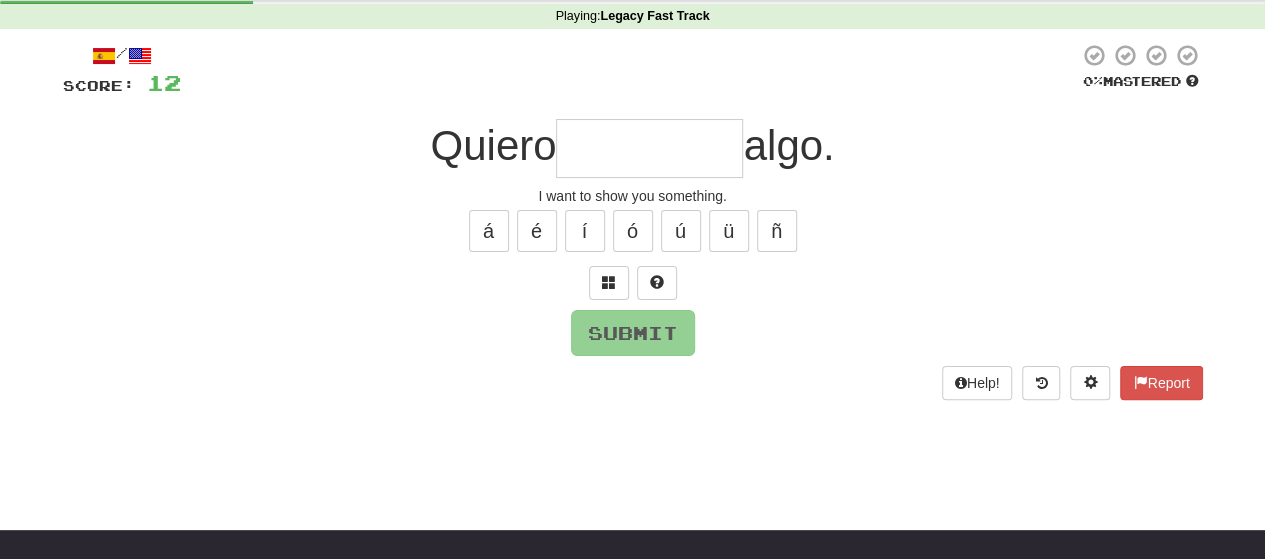 click at bounding box center (649, 148) 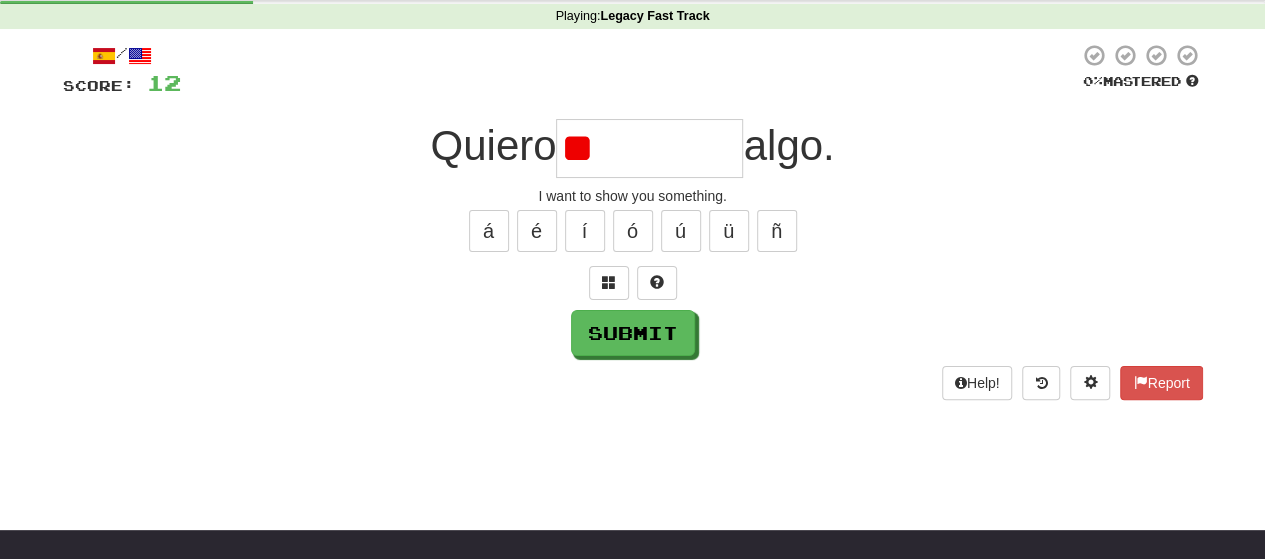 type on "*" 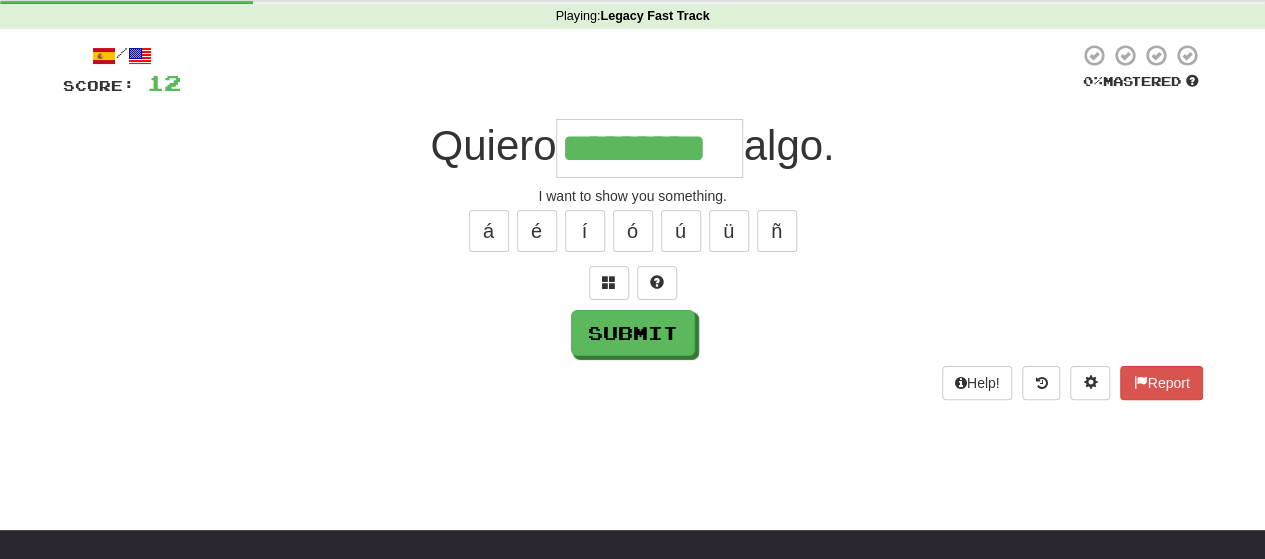 type on "*********" 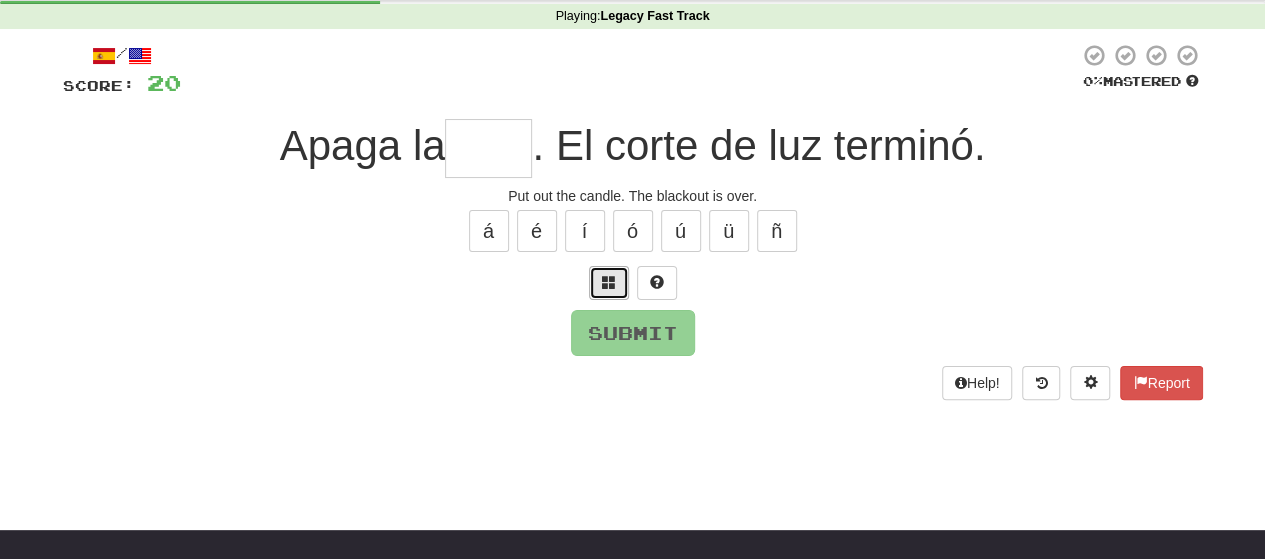 click at bounding box center (609, 283) 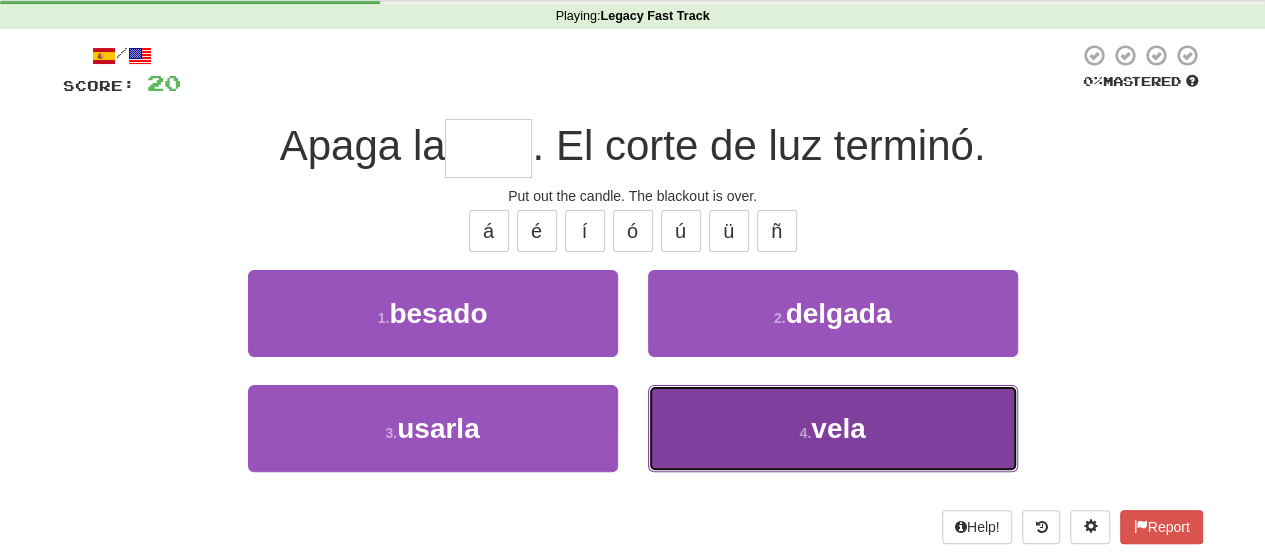 click on "4 . vela" at bounding box center [833, 428] 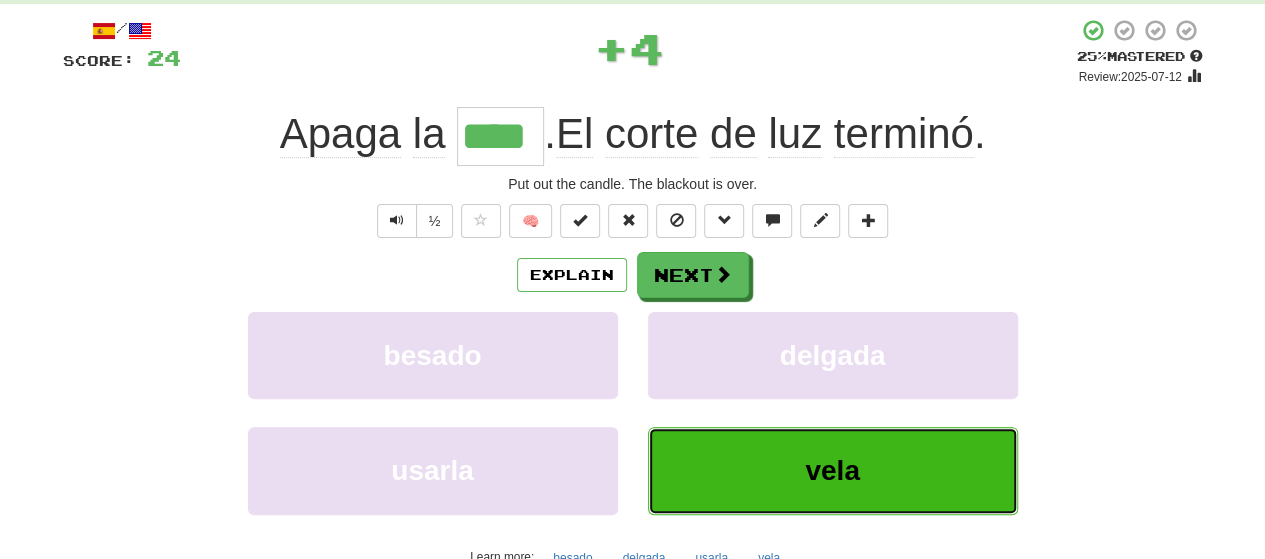 scroll, scrollTop: 112, scrollLeft: 0, axis: vertical 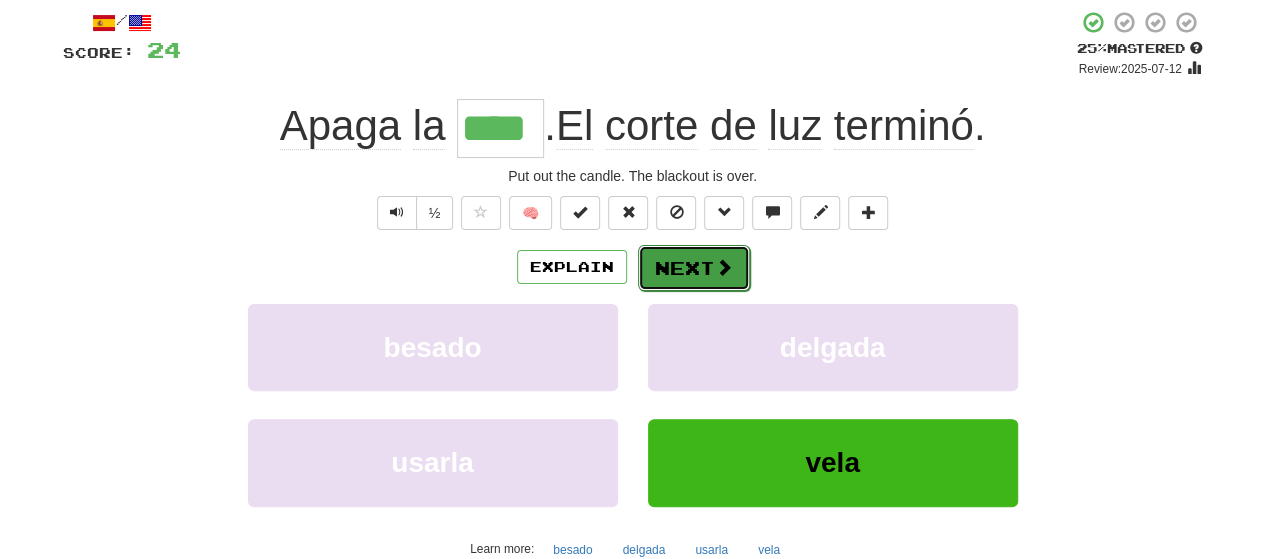 click on "Next" at bounding box center [694, 268] 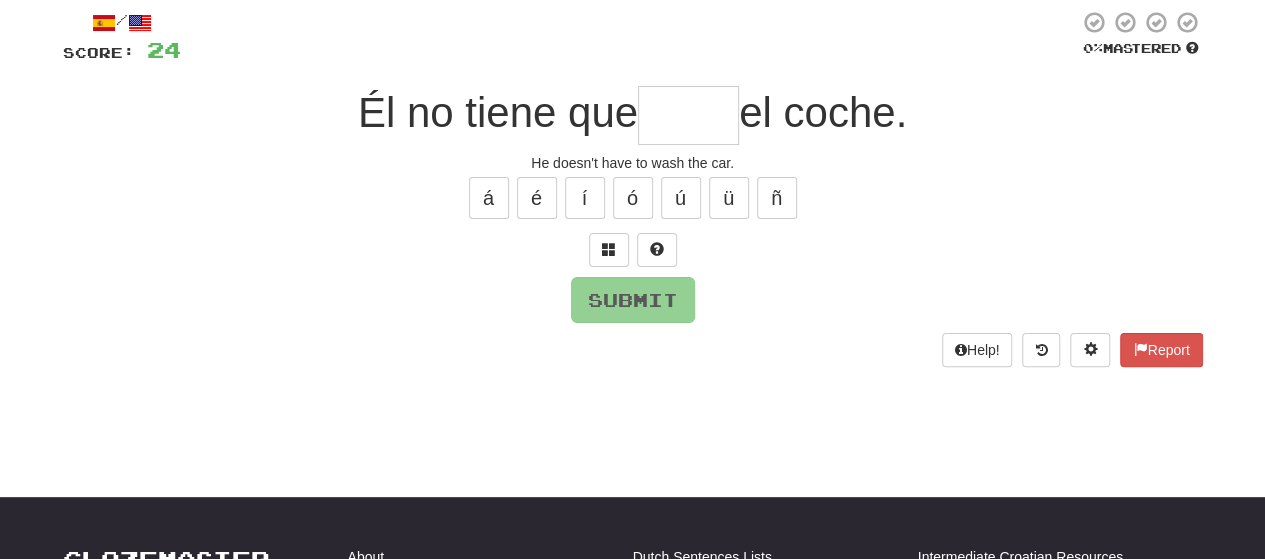 click at bounding box center [688, 115] 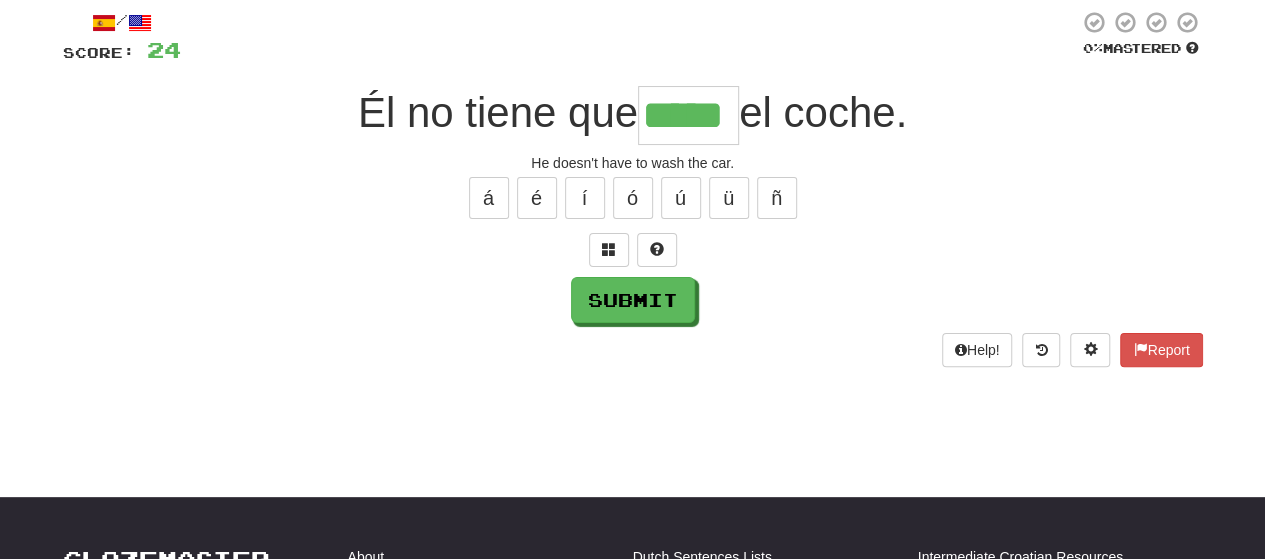 type on "*****" 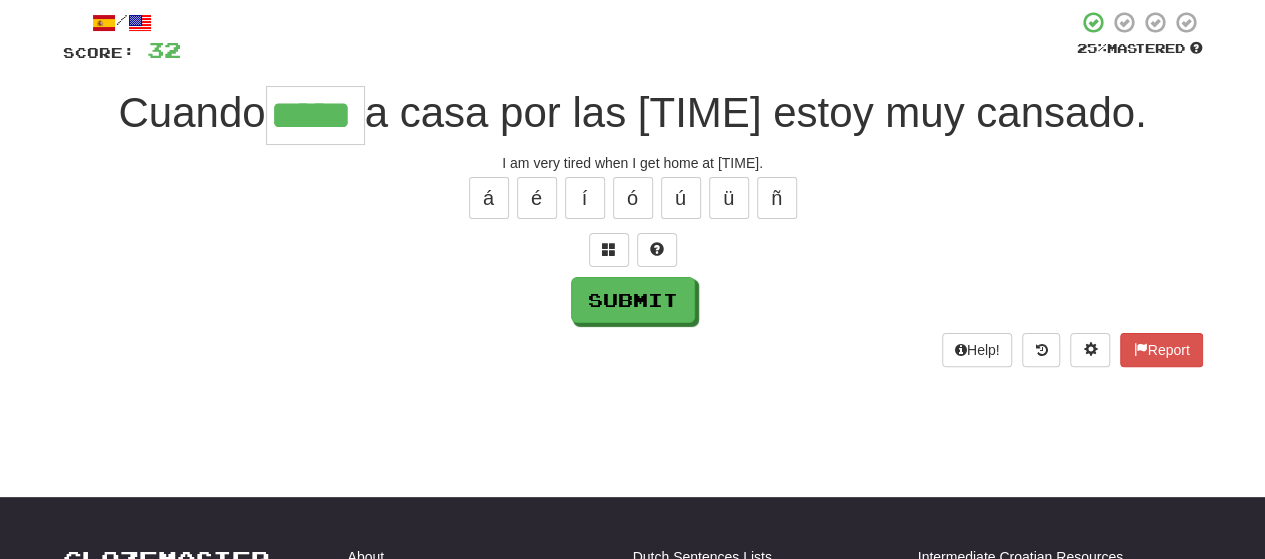 type on "*****" 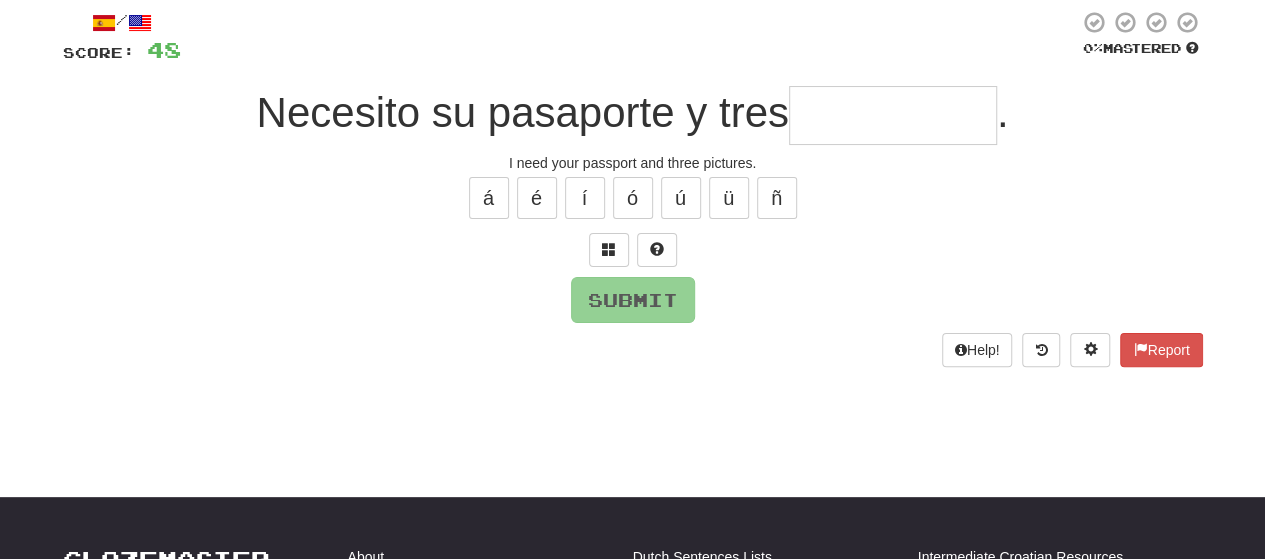 type on "*" 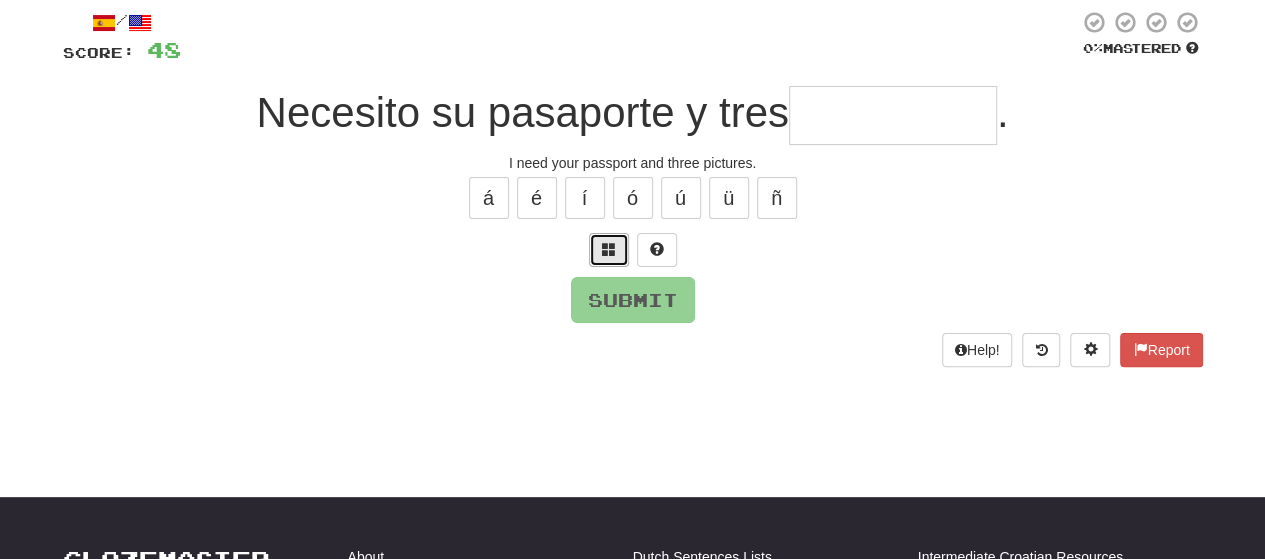 click at bounding box center [609, 249] 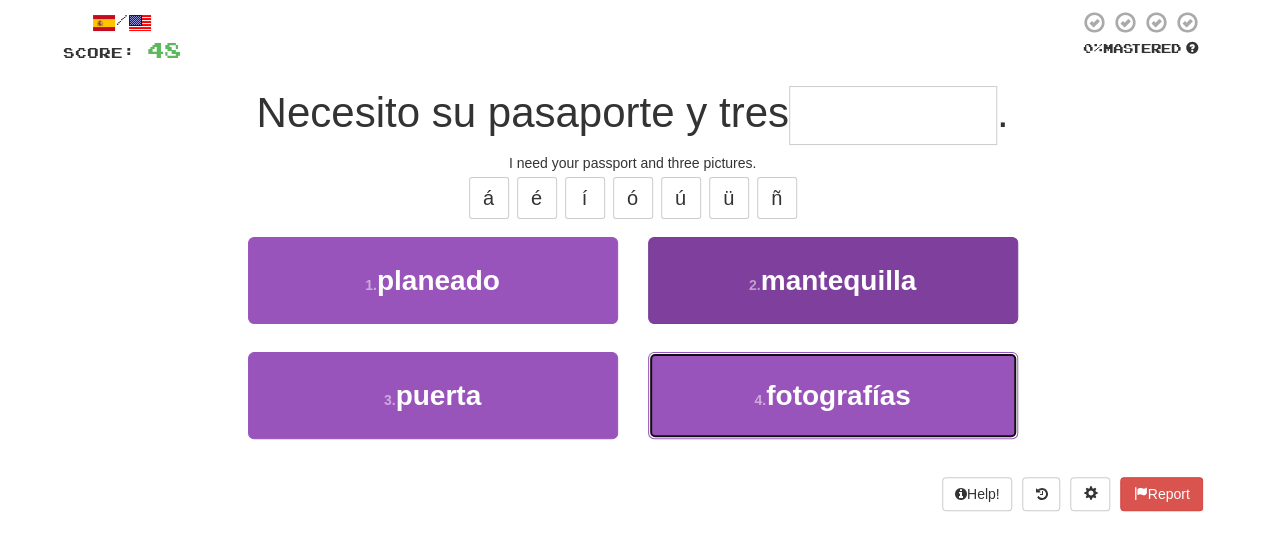 click on "fotografías" at bounding box center [838, 395] 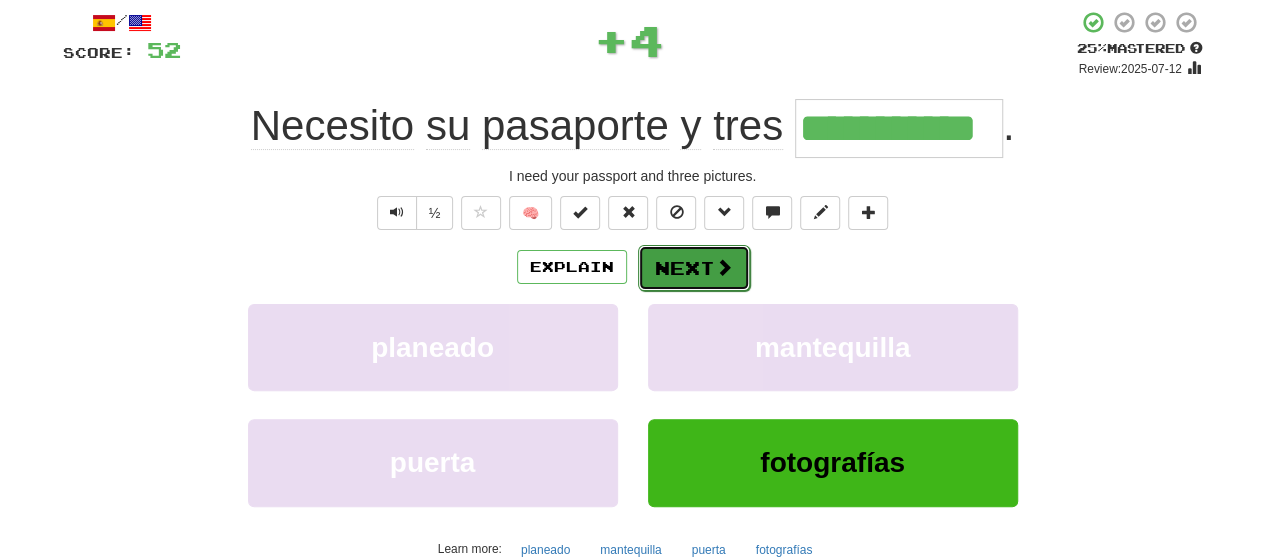 click on "Next" at bounding box center (694, 268) 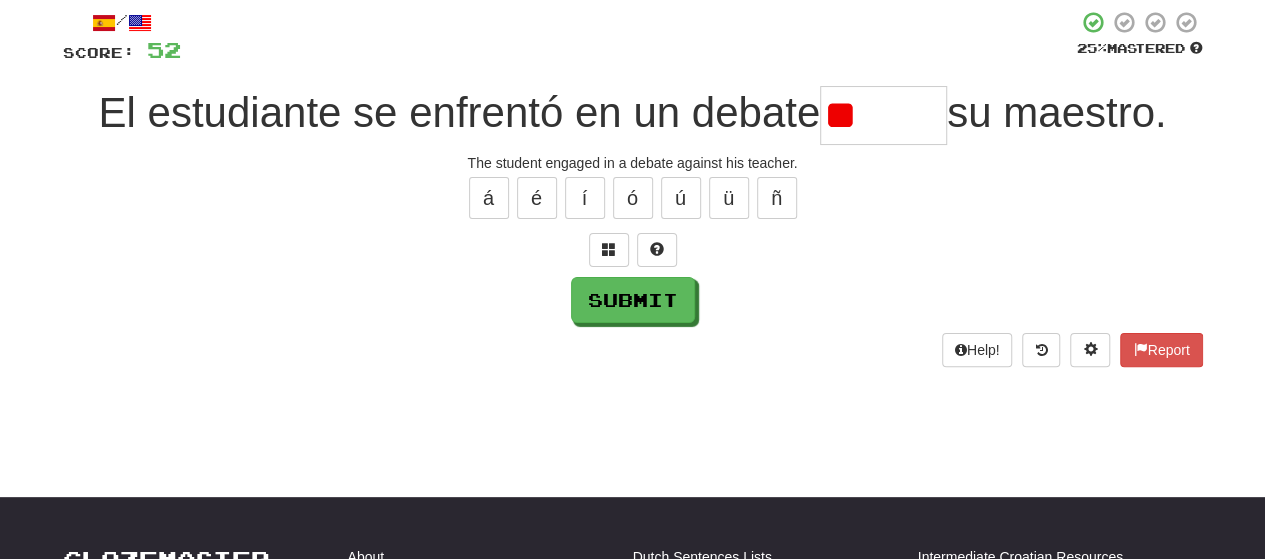 type on "*" 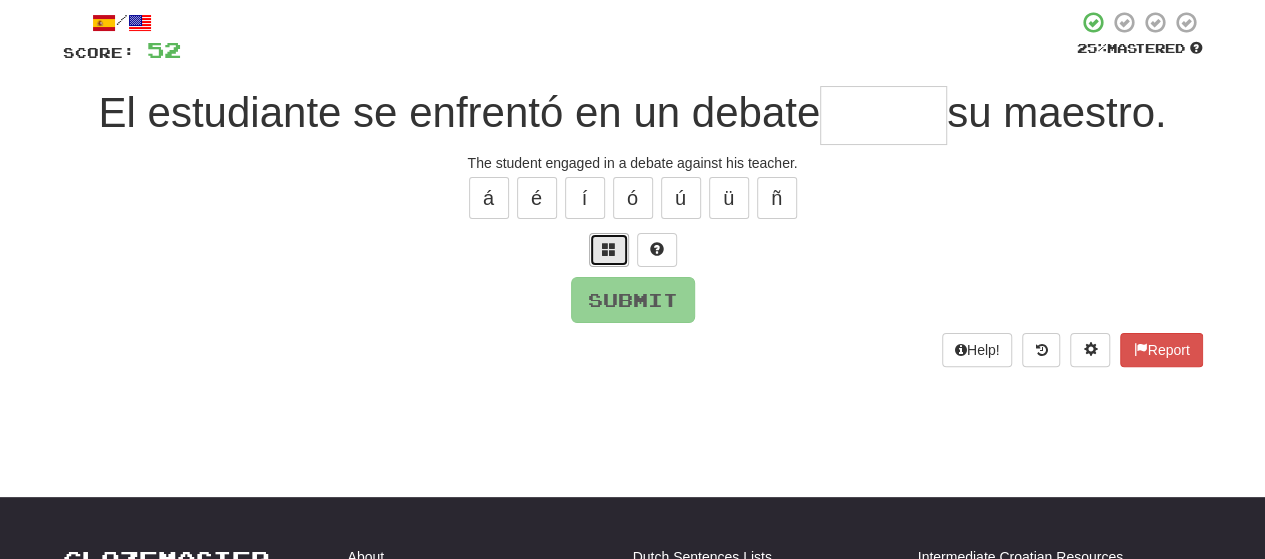 click at bounding box center [609, 249] 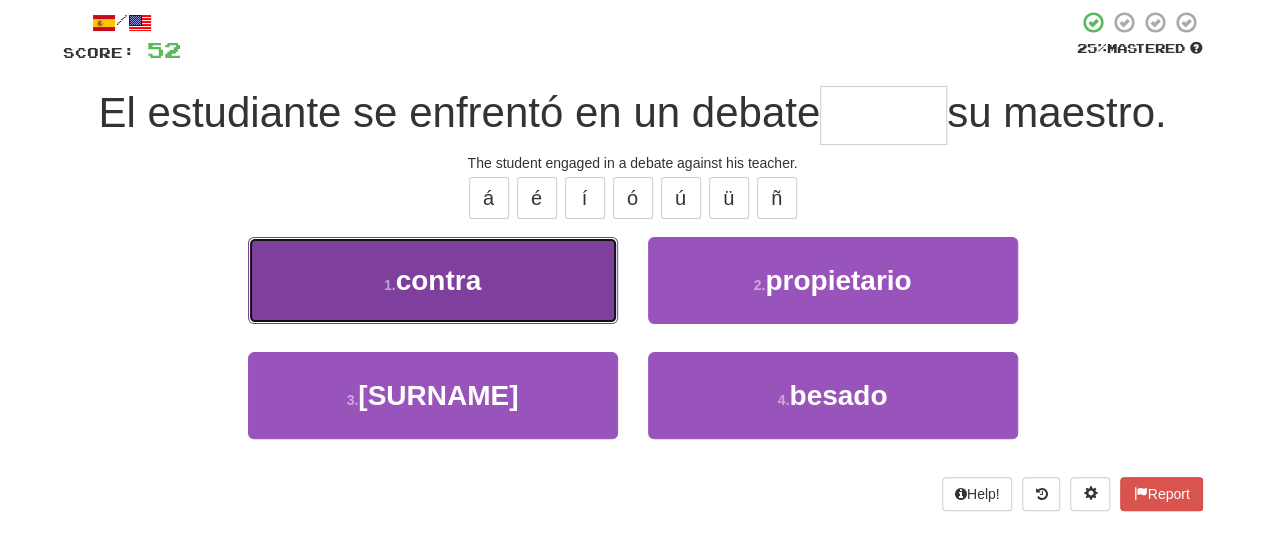 click on "1 . contra" at bounding box center [433, 280] 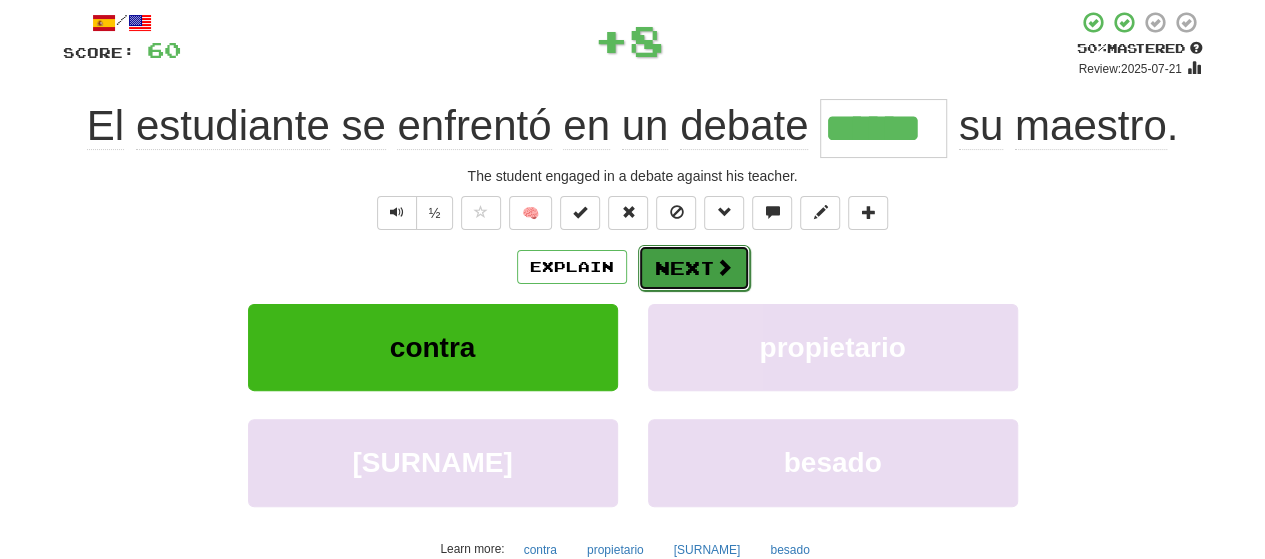 click on "Next" at bounding box center [694, 268] 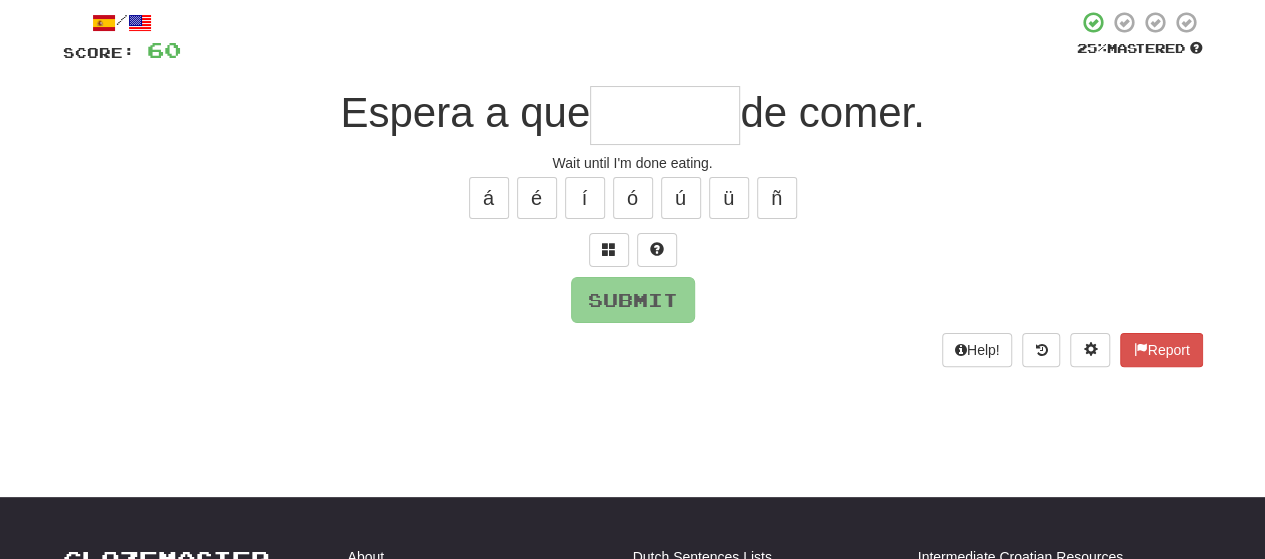 click at bounding box center [665, 115] 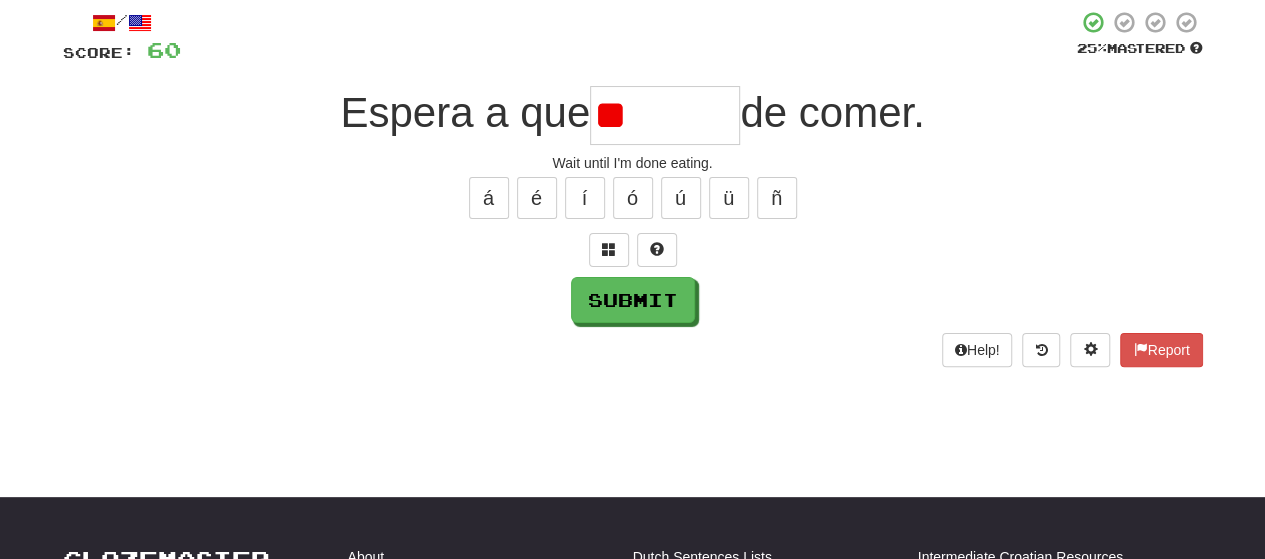 type on "*" 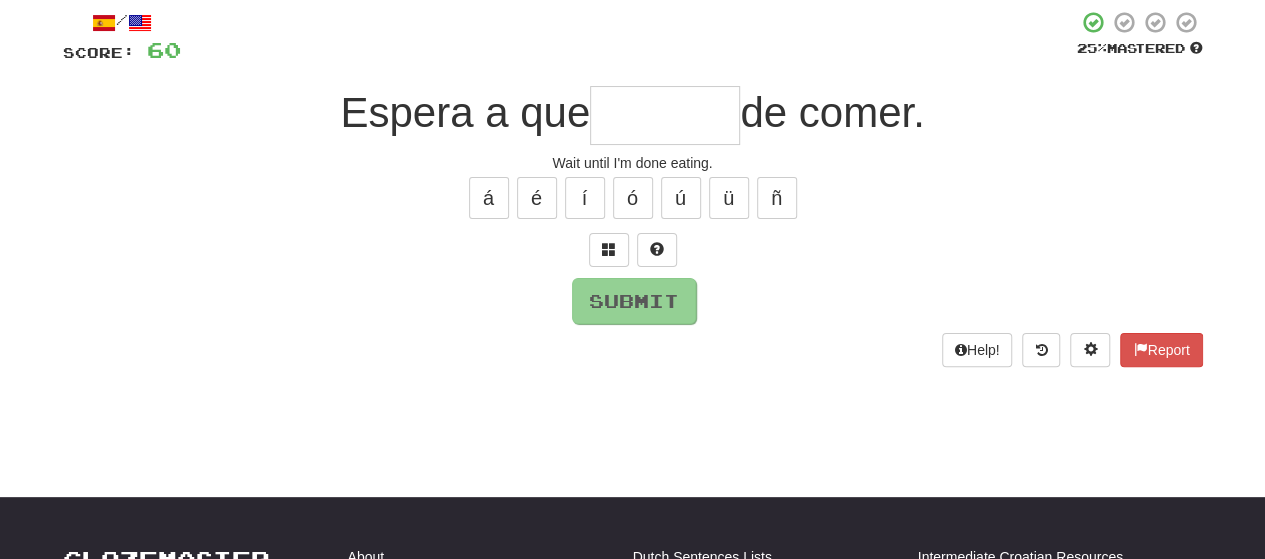 click on "Submit" at bounding box center [633, 300] 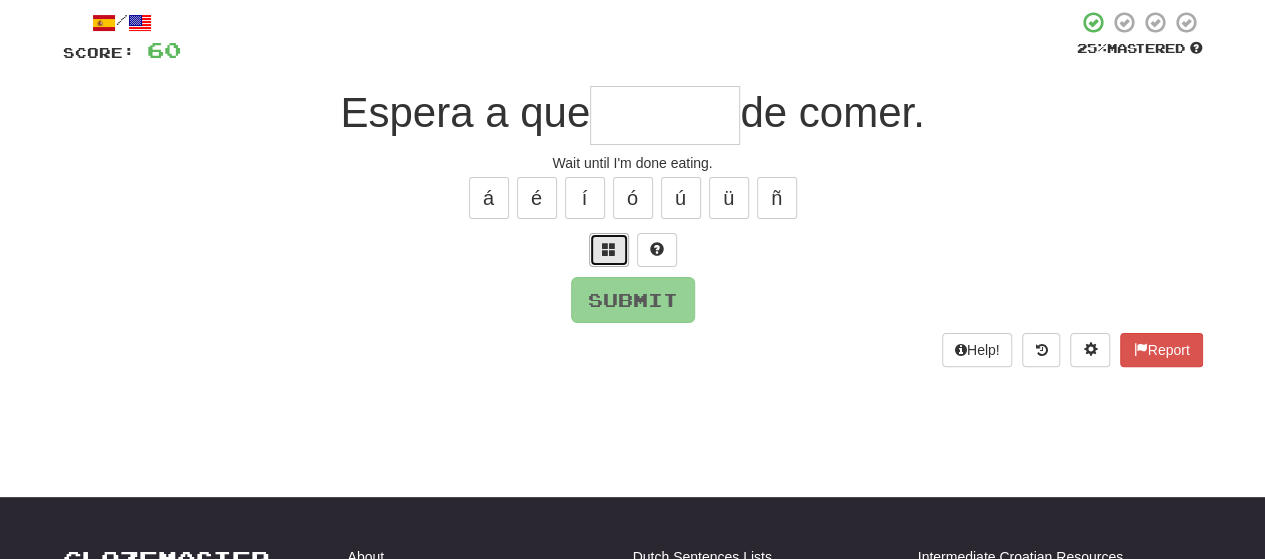 click at bounding box center [609, 249] 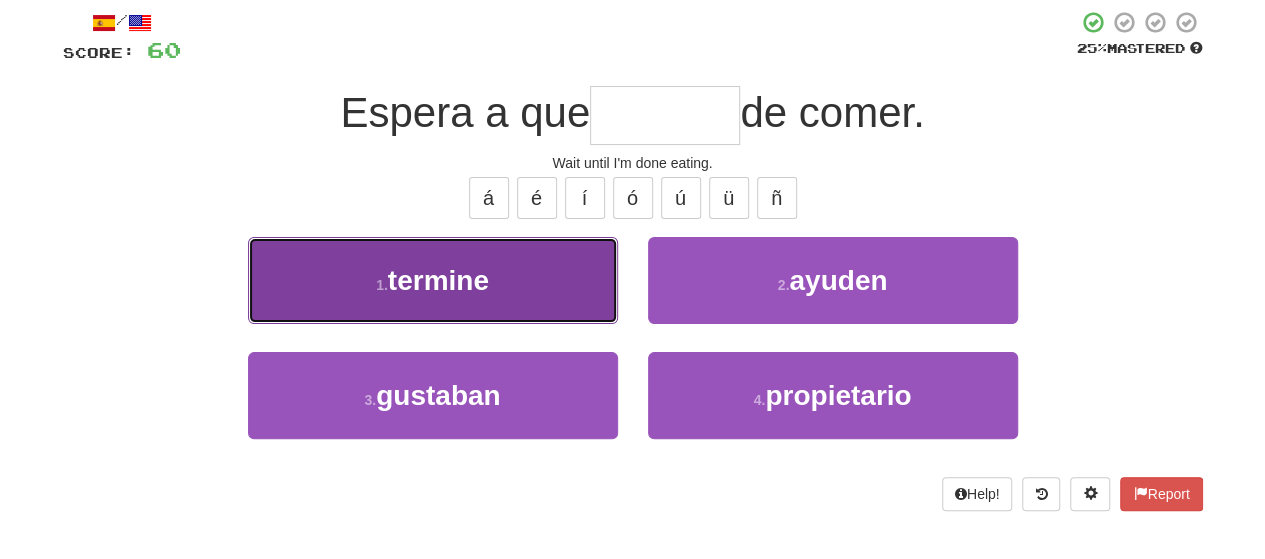 click on "1 .  termine" at bounding box center [433, 280] 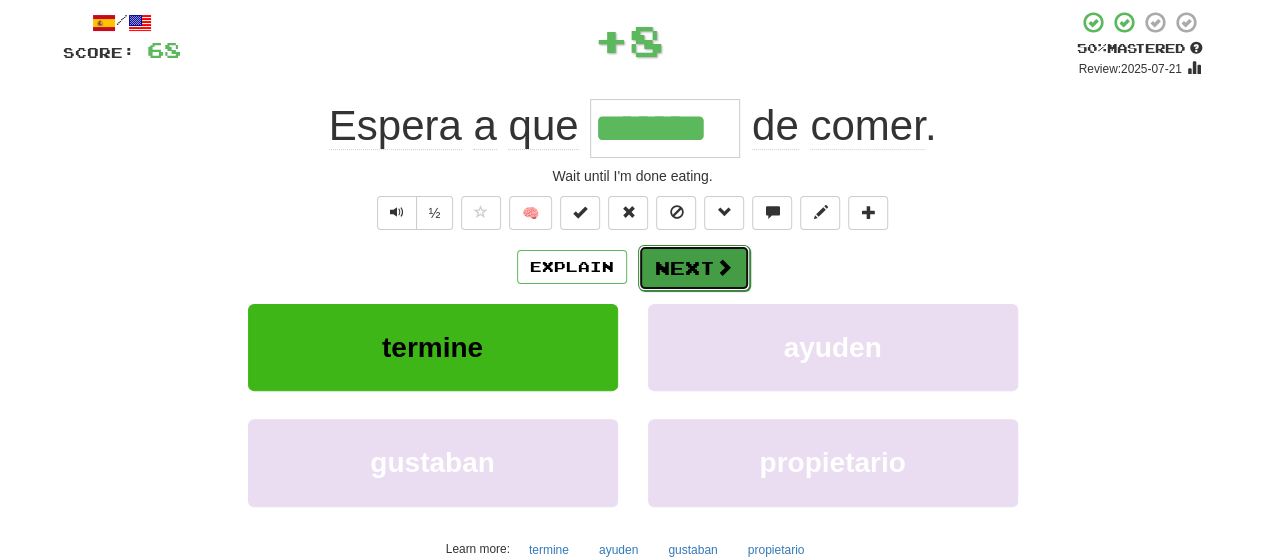 click on "Next" at bounding box center (694, 268) 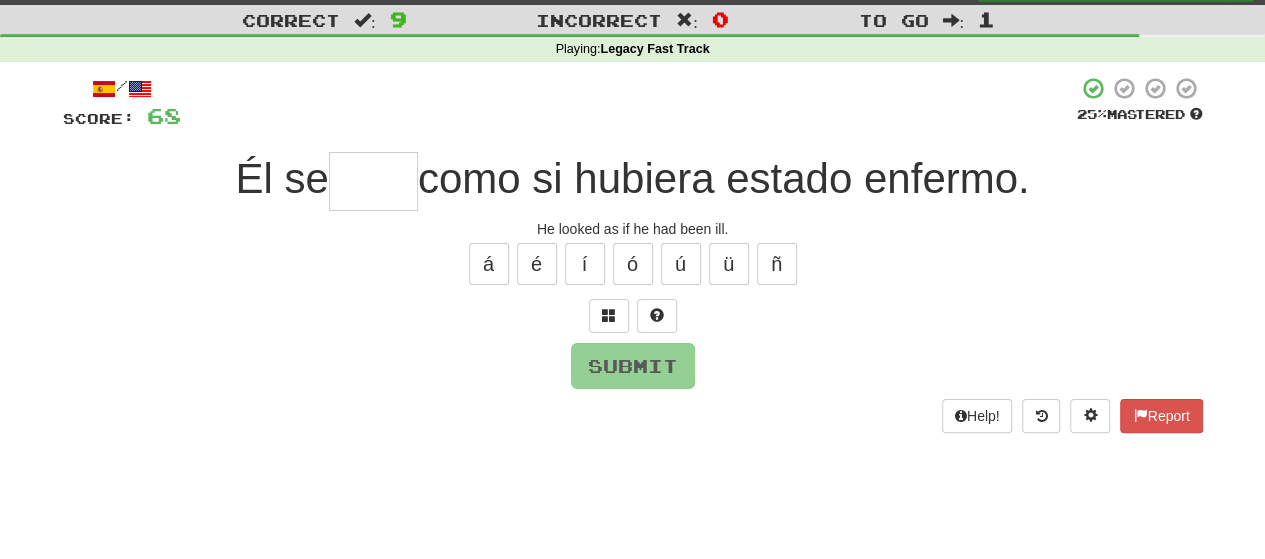 scroll, scrollTop: 50, scrollLeft: 0, axis: vertical 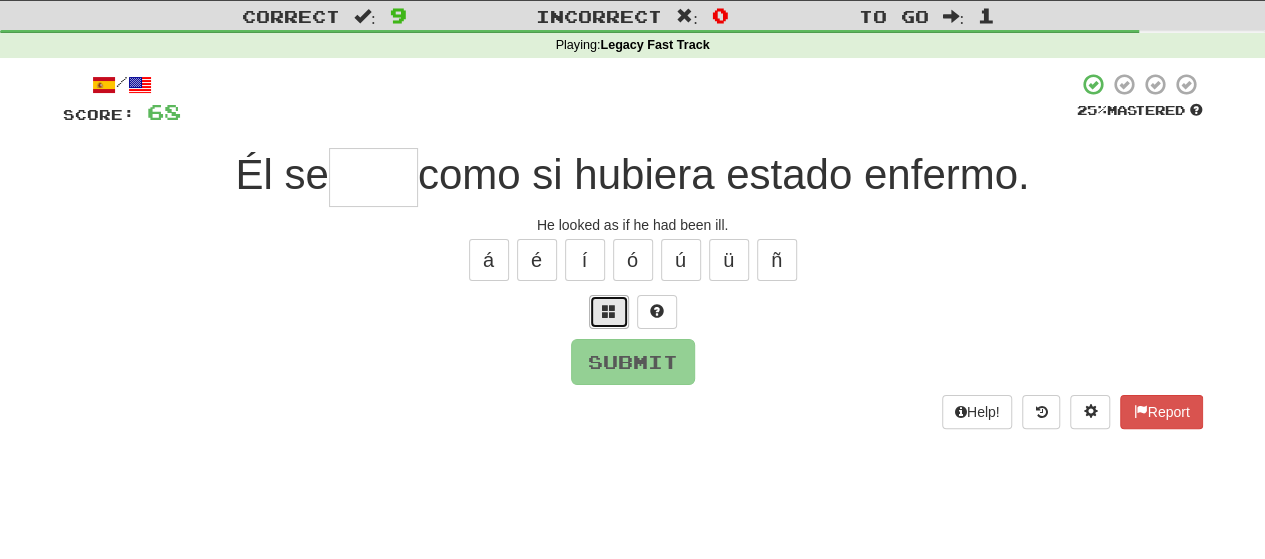 click at bounding box center (609, 311) 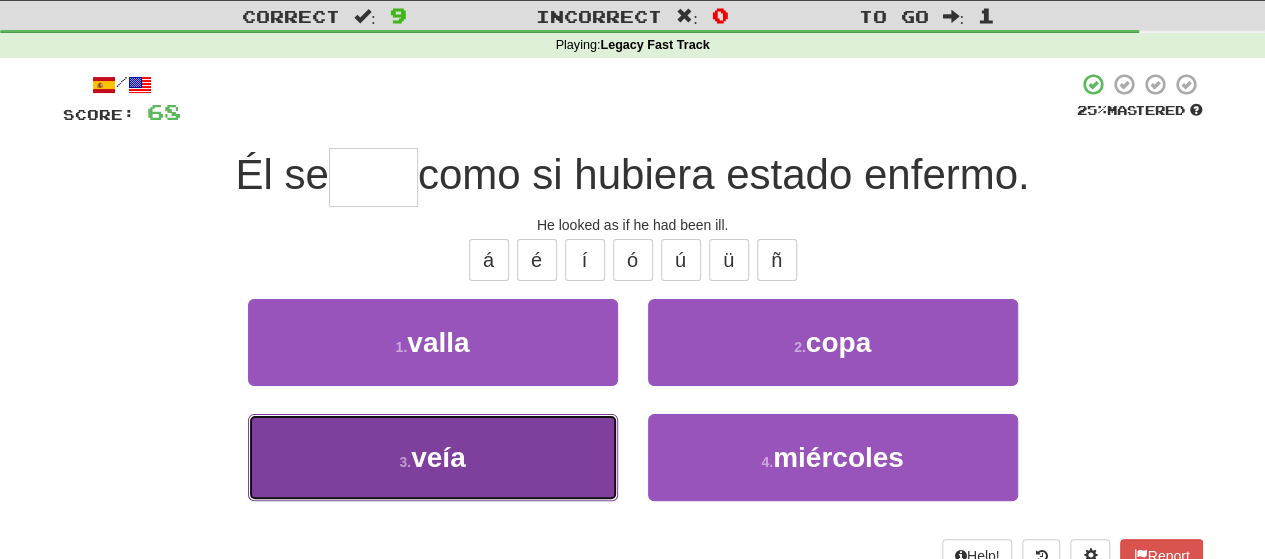 click on "3 . veía" at bounding box center (433, 457) 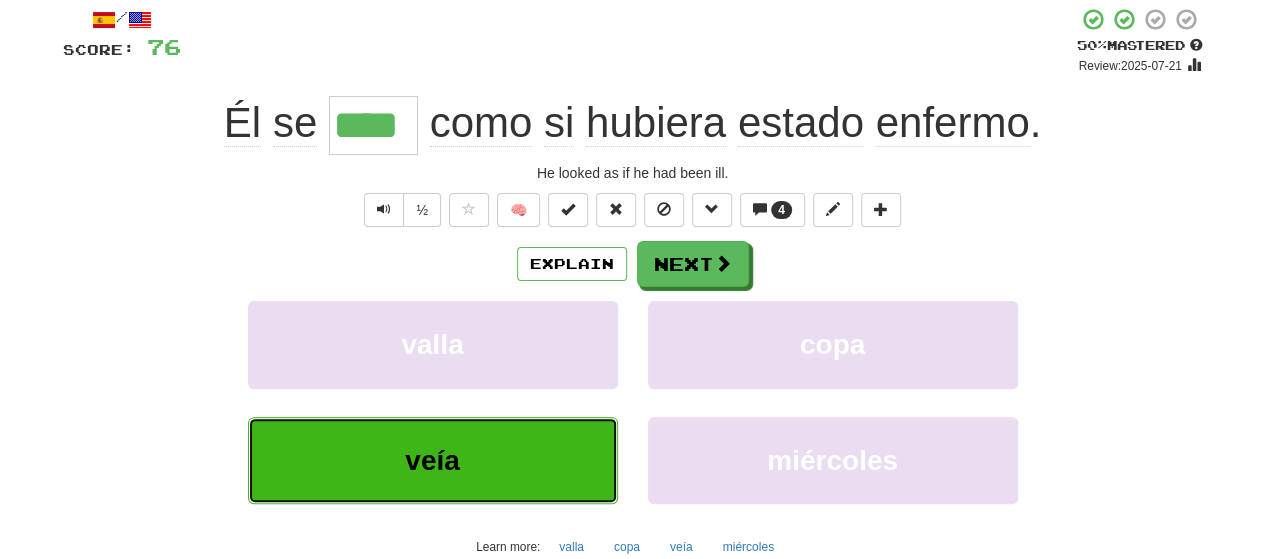 scroll, scrollTop: 117, scrollLeft: 0, axis: vertical 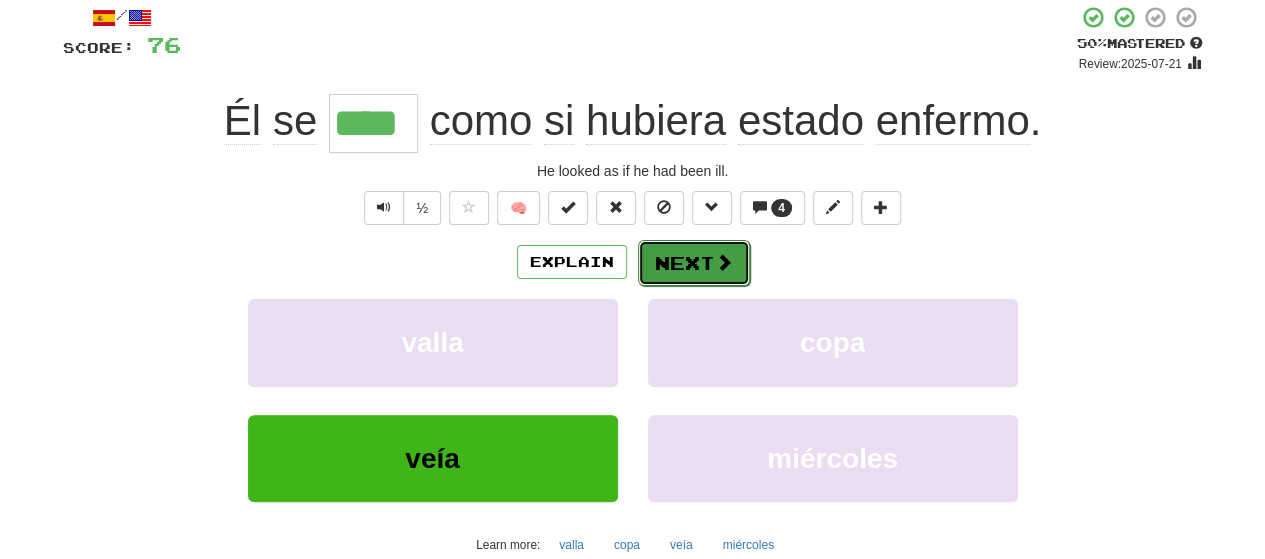 click at bounding box center (724, 262) 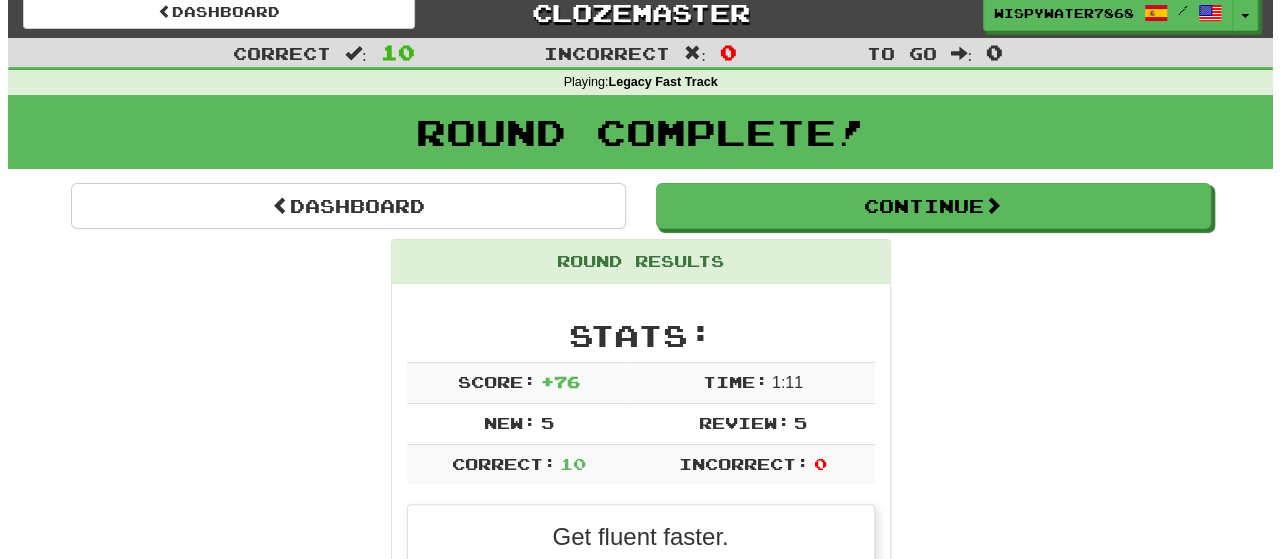 scroll, scrollTop: 4, scrollLeft: 0, axis: vertical 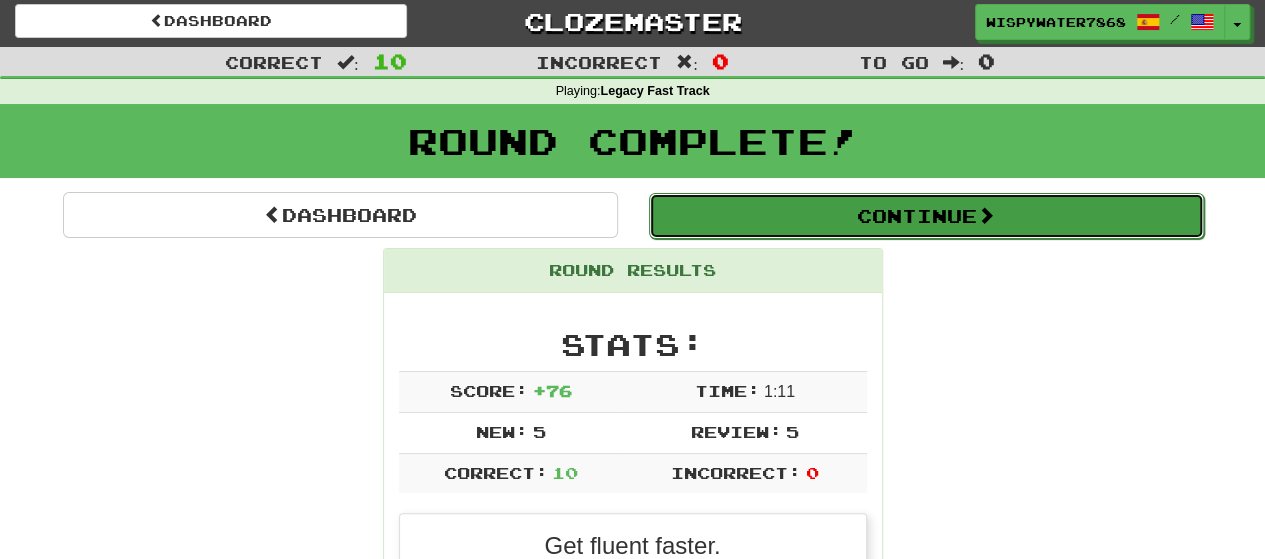 click on "Continue" at bounding box center (926, 216) 